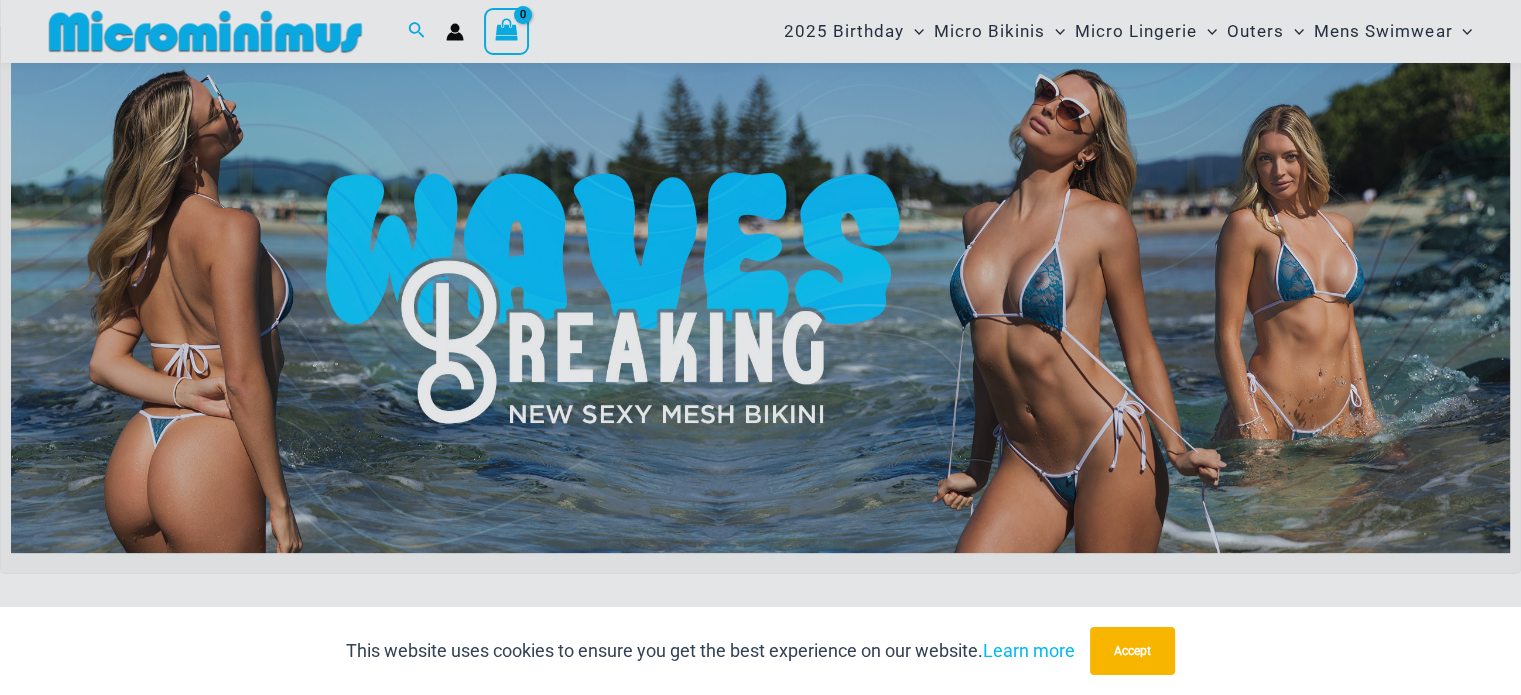 scroll, scrollTop: 75, scrollLeft: 0, axis: vertical 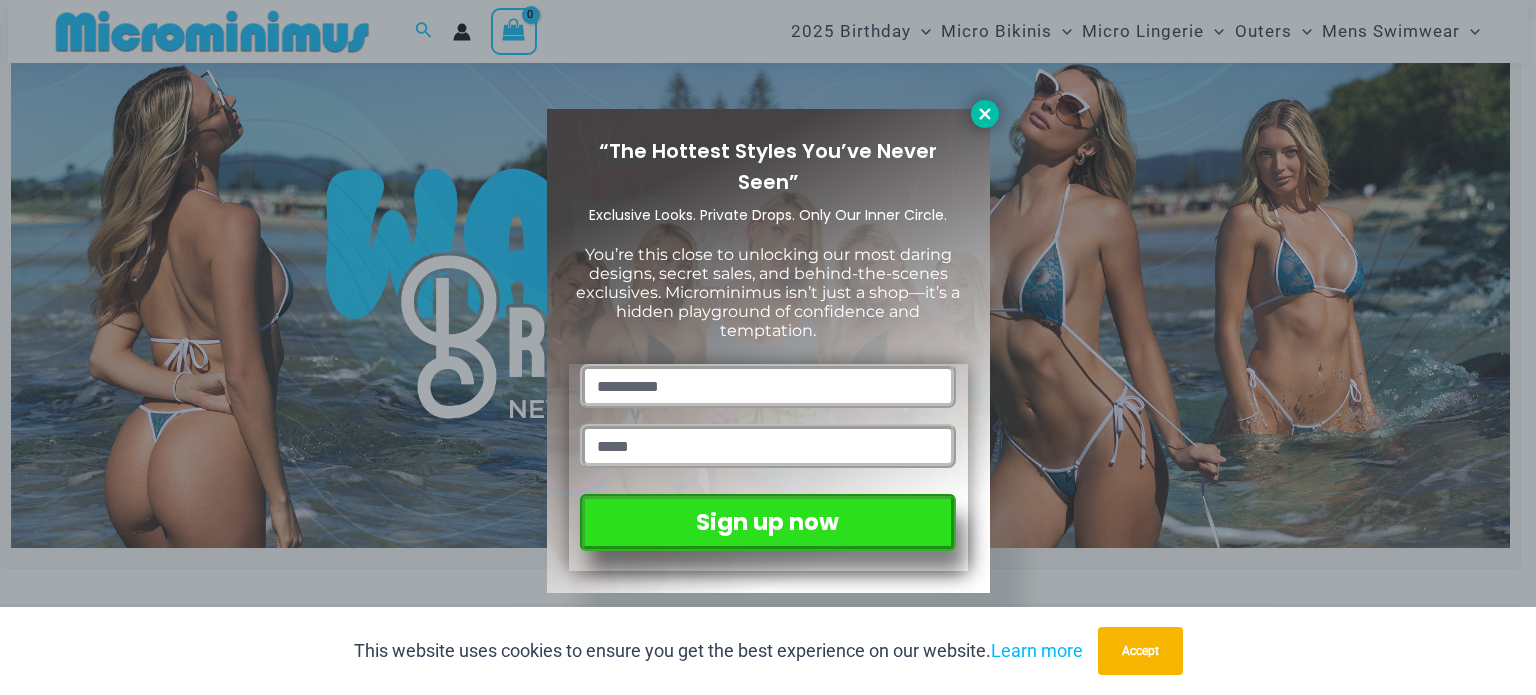 click 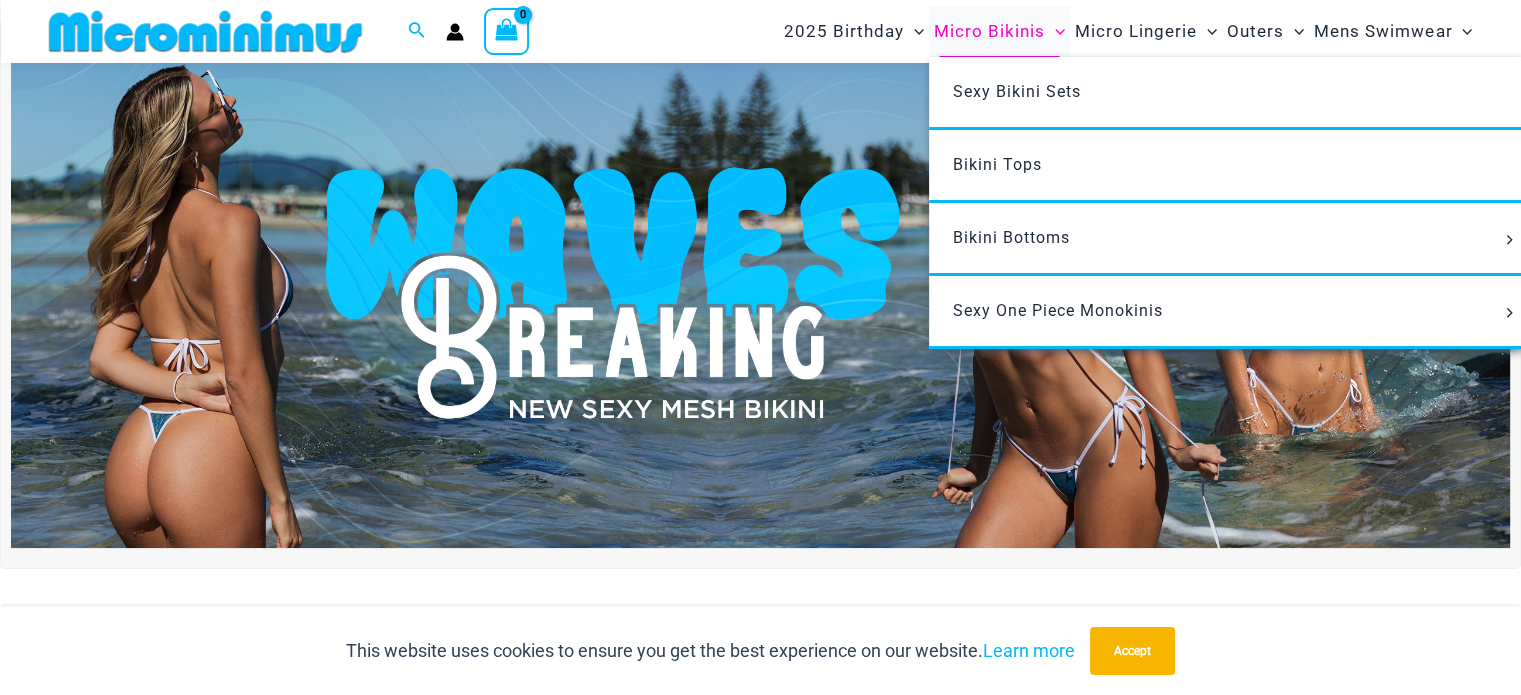 click on "Micro Bikinis" at bounding box center (989, 31) 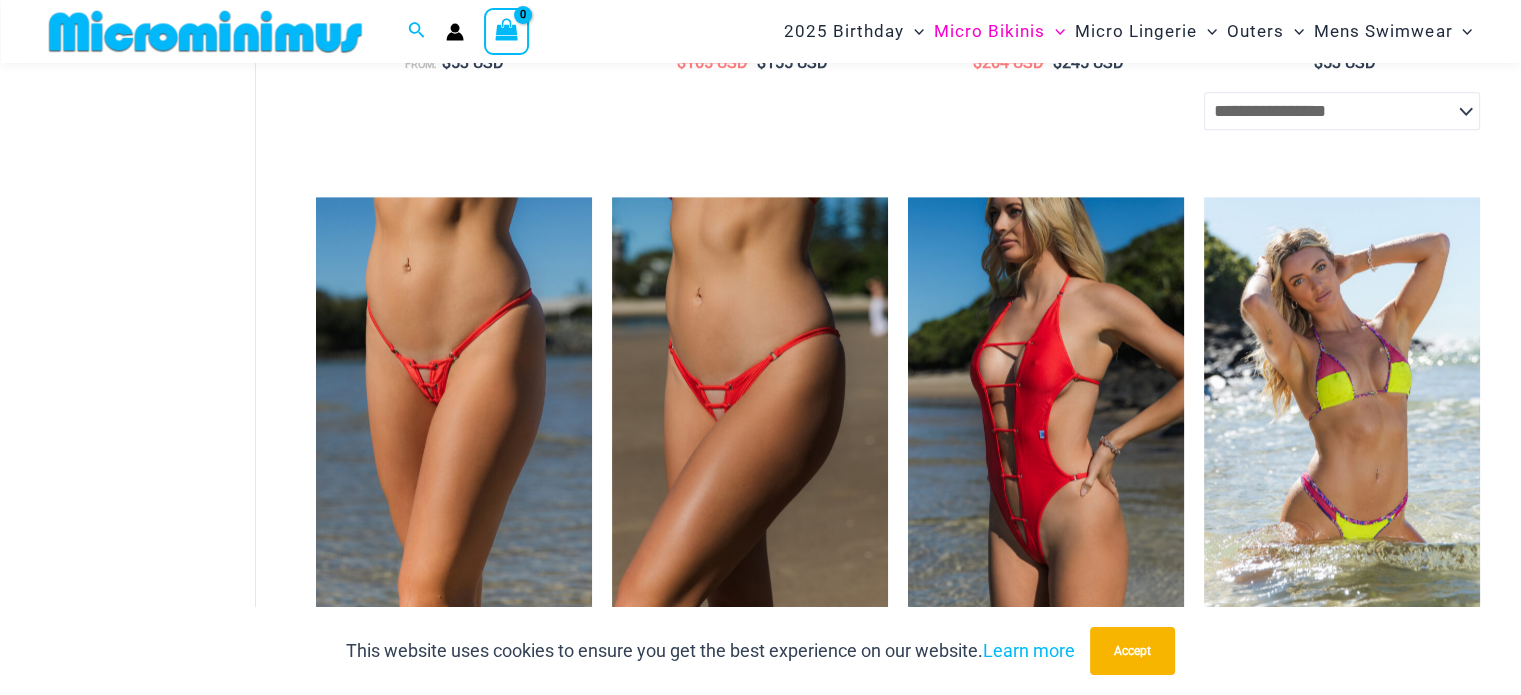 scroll, scrollTop: 2272, scrollLeft: 0, axis: vertical 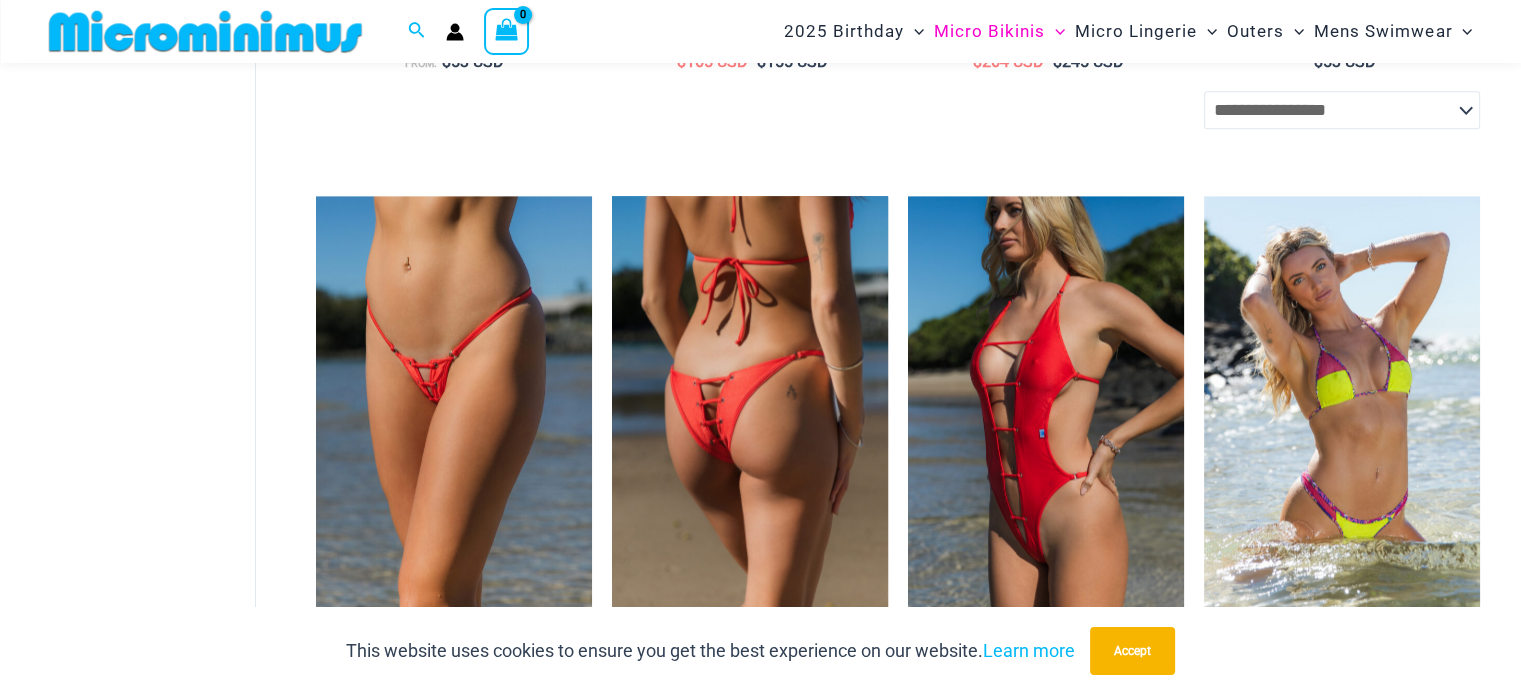 click at bounding box center (750, 403) 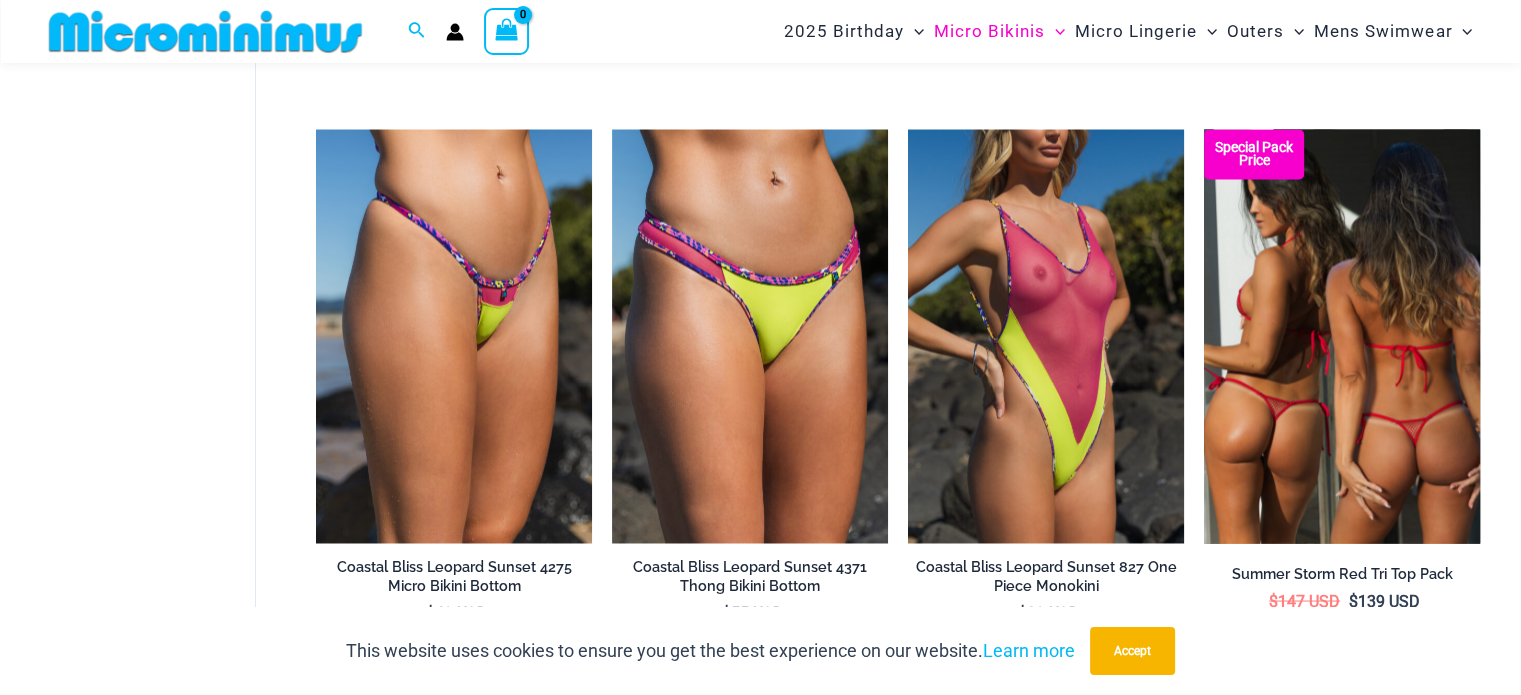 scroll, scrollTop: 3572, scrollLeft: 0, axis: vertical 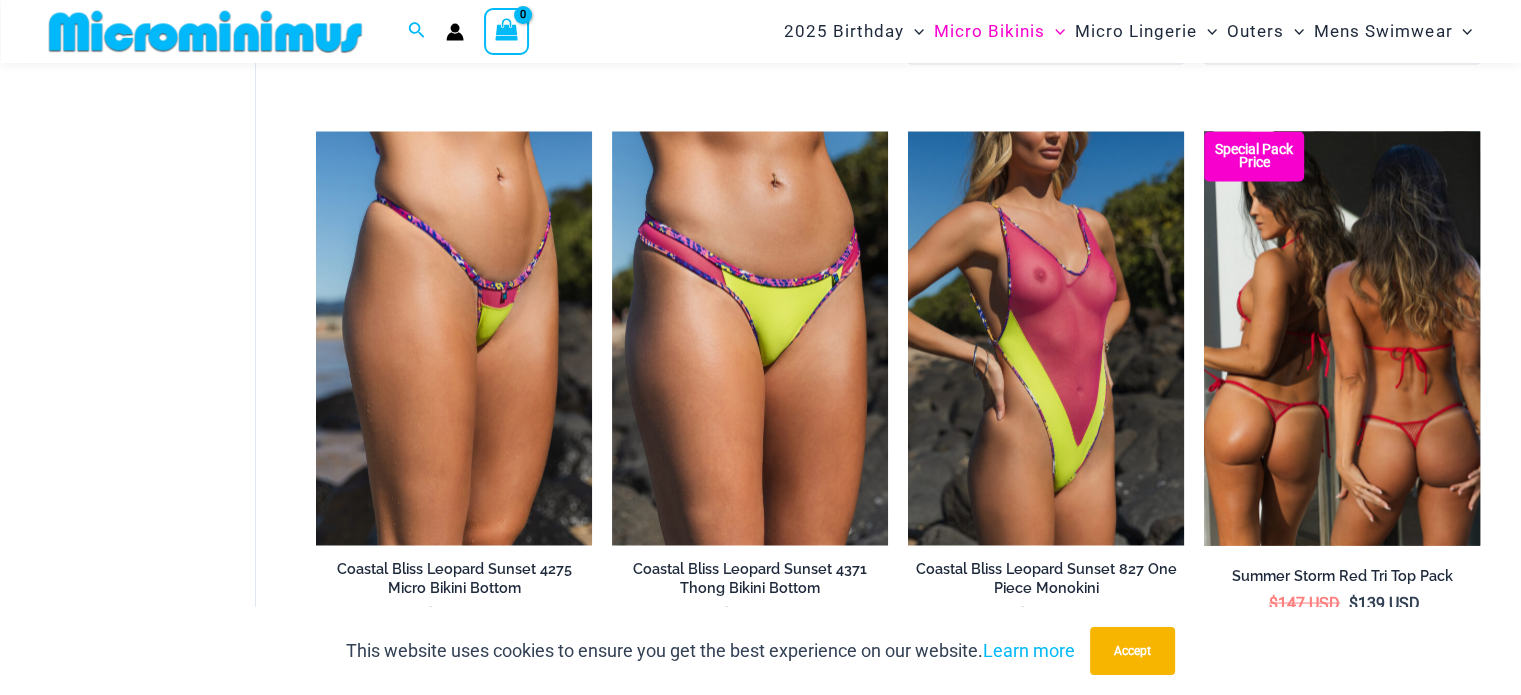click at bounding box center (1342, 338) 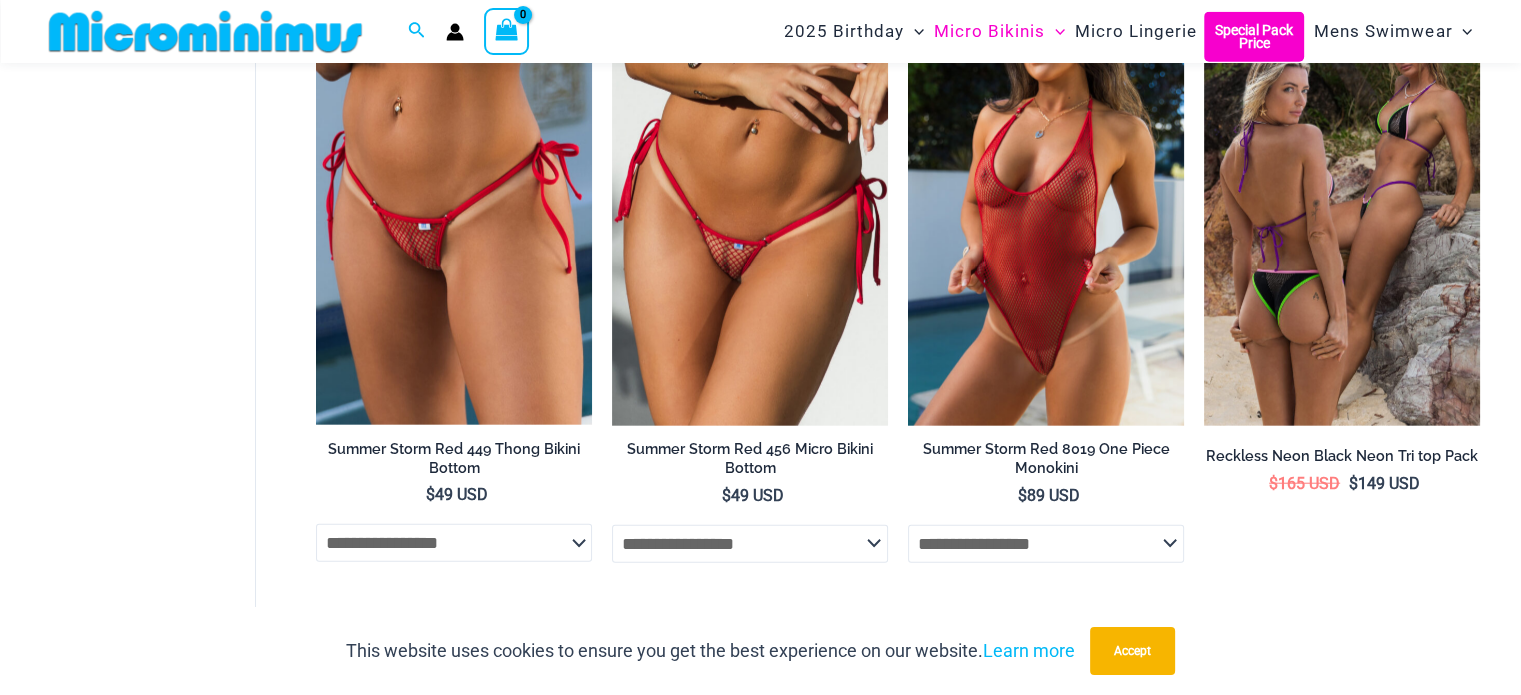 scroll, scrollTop: 4896, scrollLeft: 0, axis: vertical 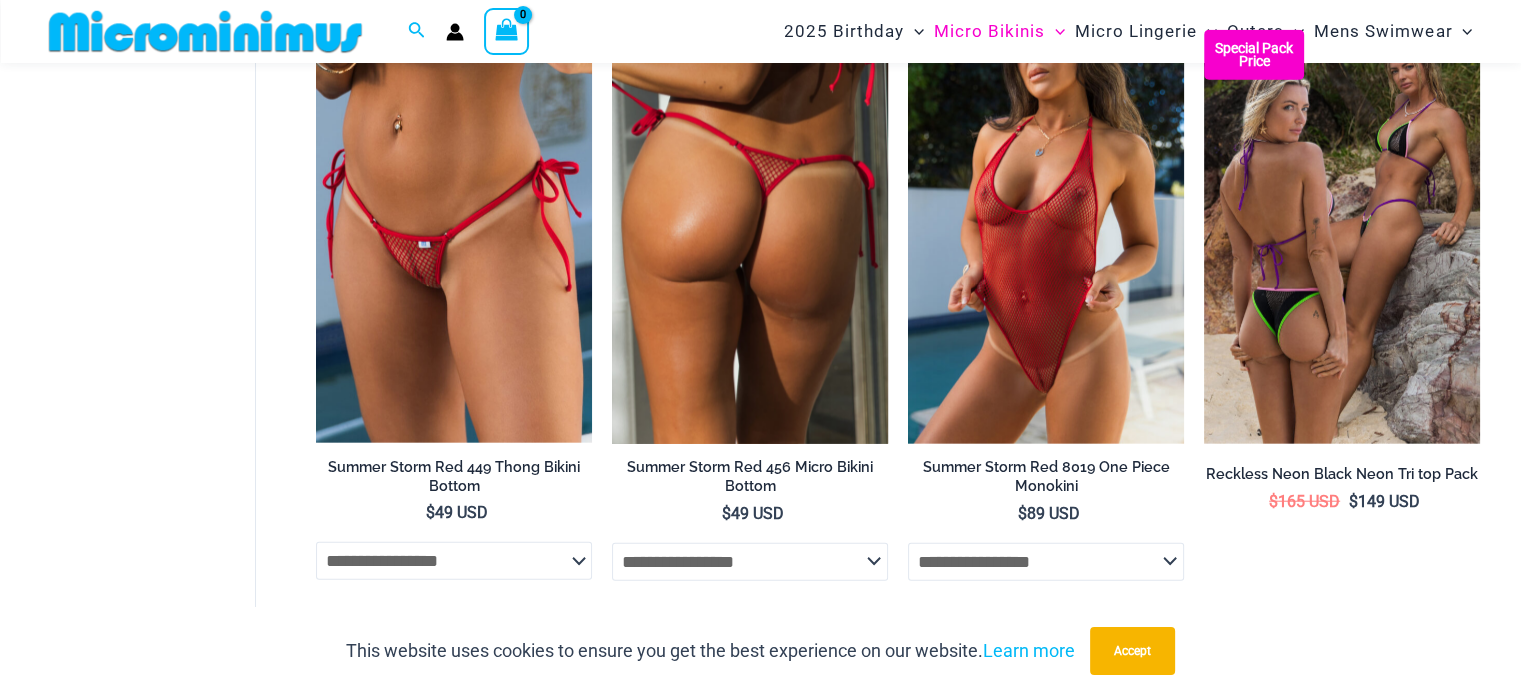 click at bounding box center (750, 237) 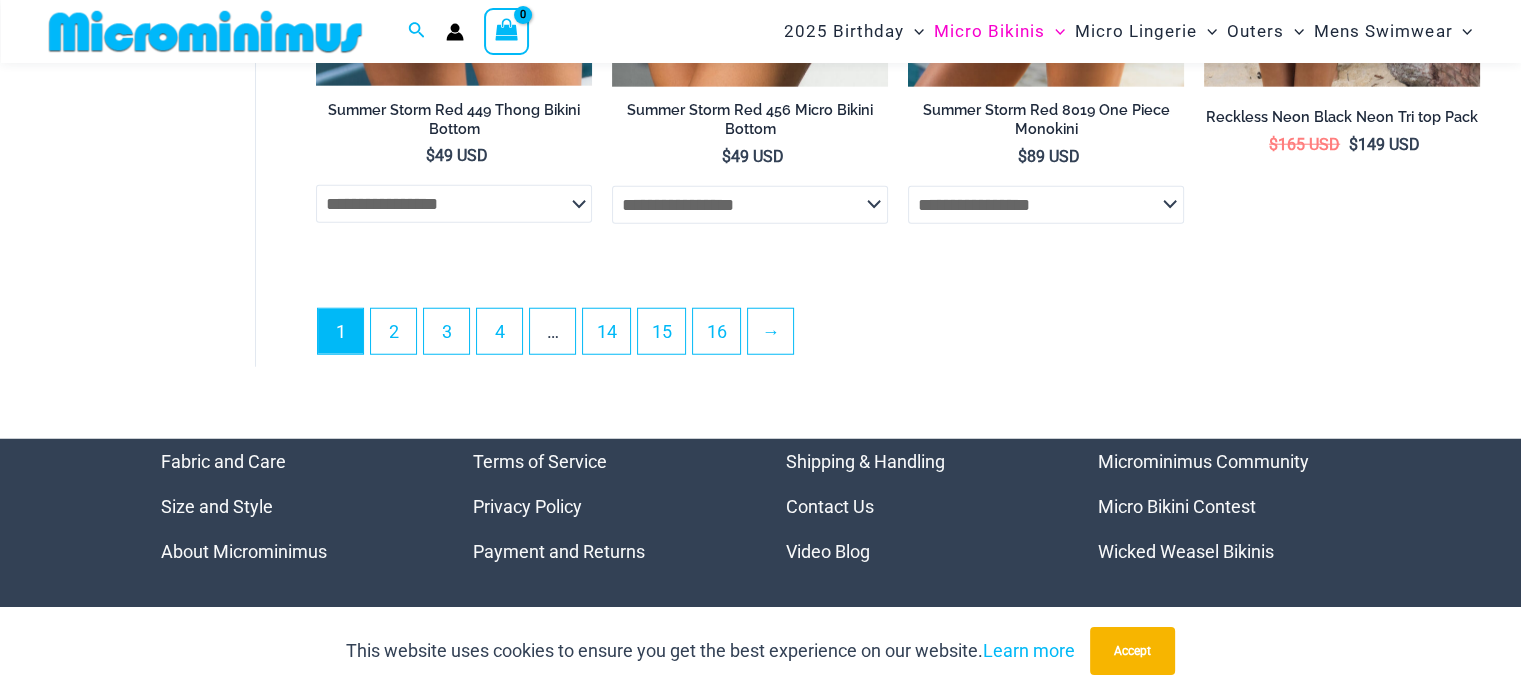 scroll, scrollTop: 5272, scrollLeft: 0, axis: vertical 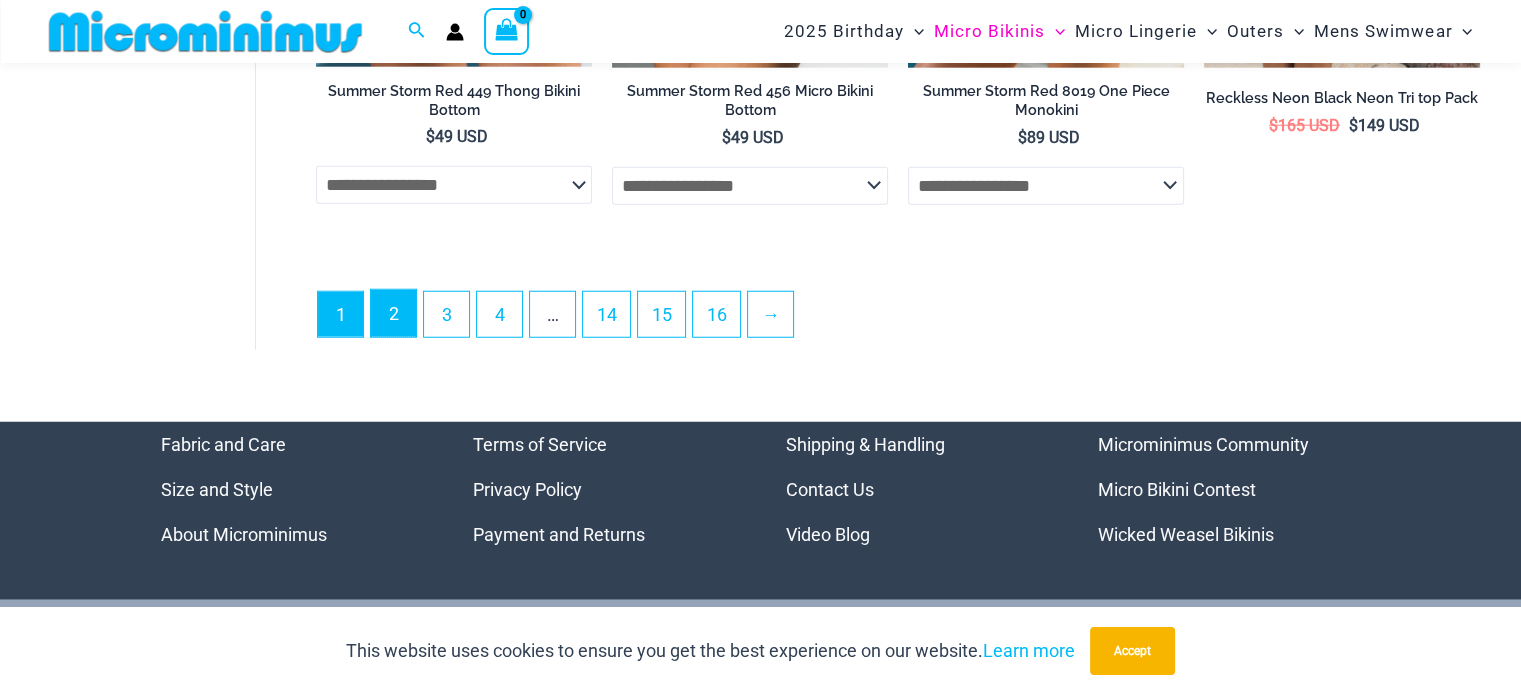 click on "2" at bounding box center (393, 313) 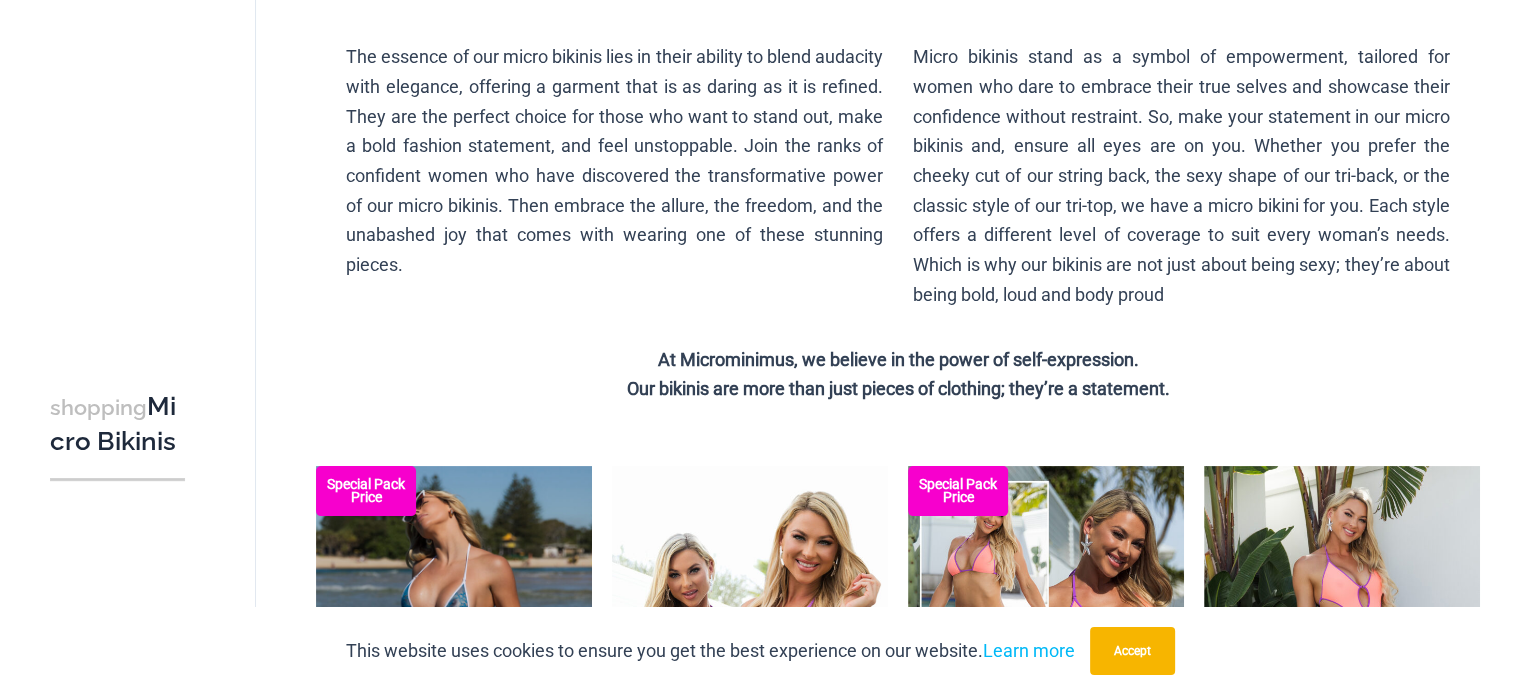 scroll, scrollTop: 0, scrollLeft: 0, axis: both 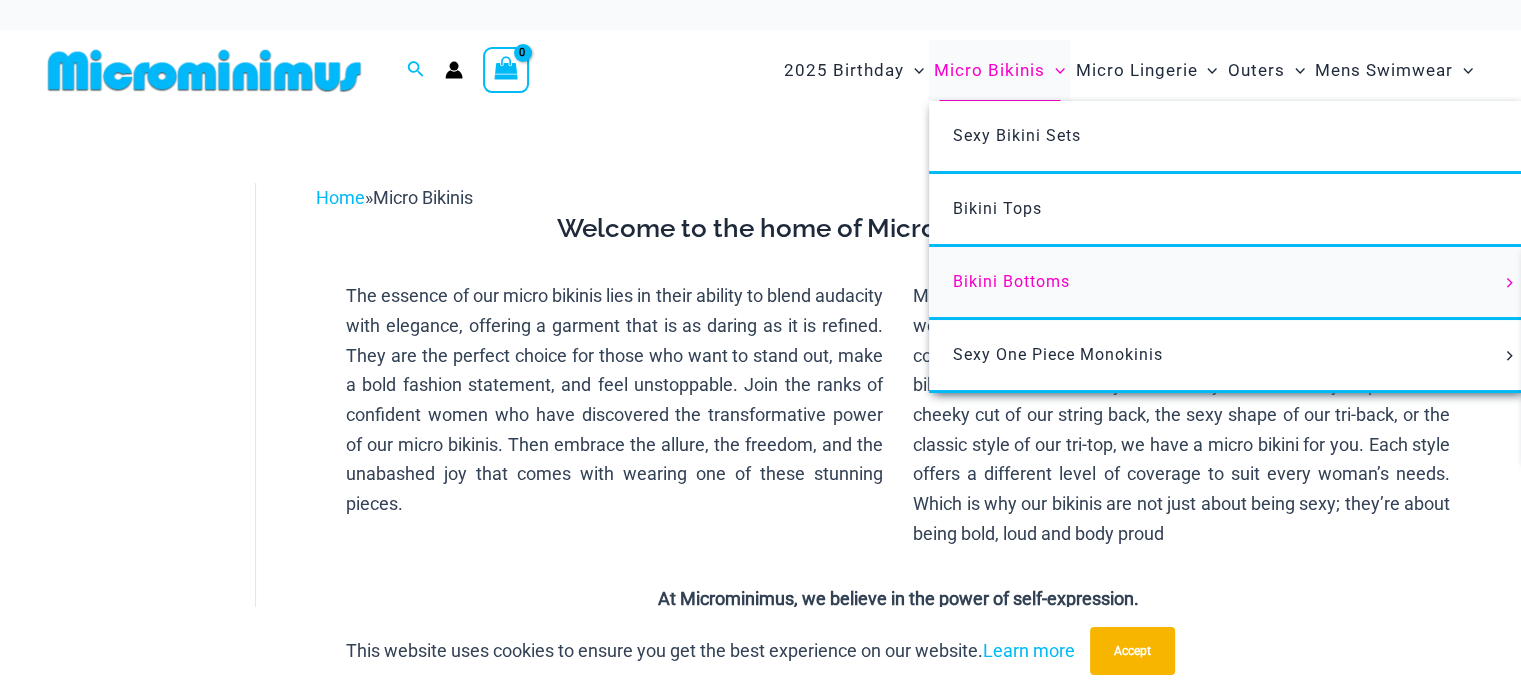 click on "Bikini Bottoms" at bounding box center (1011, 281) 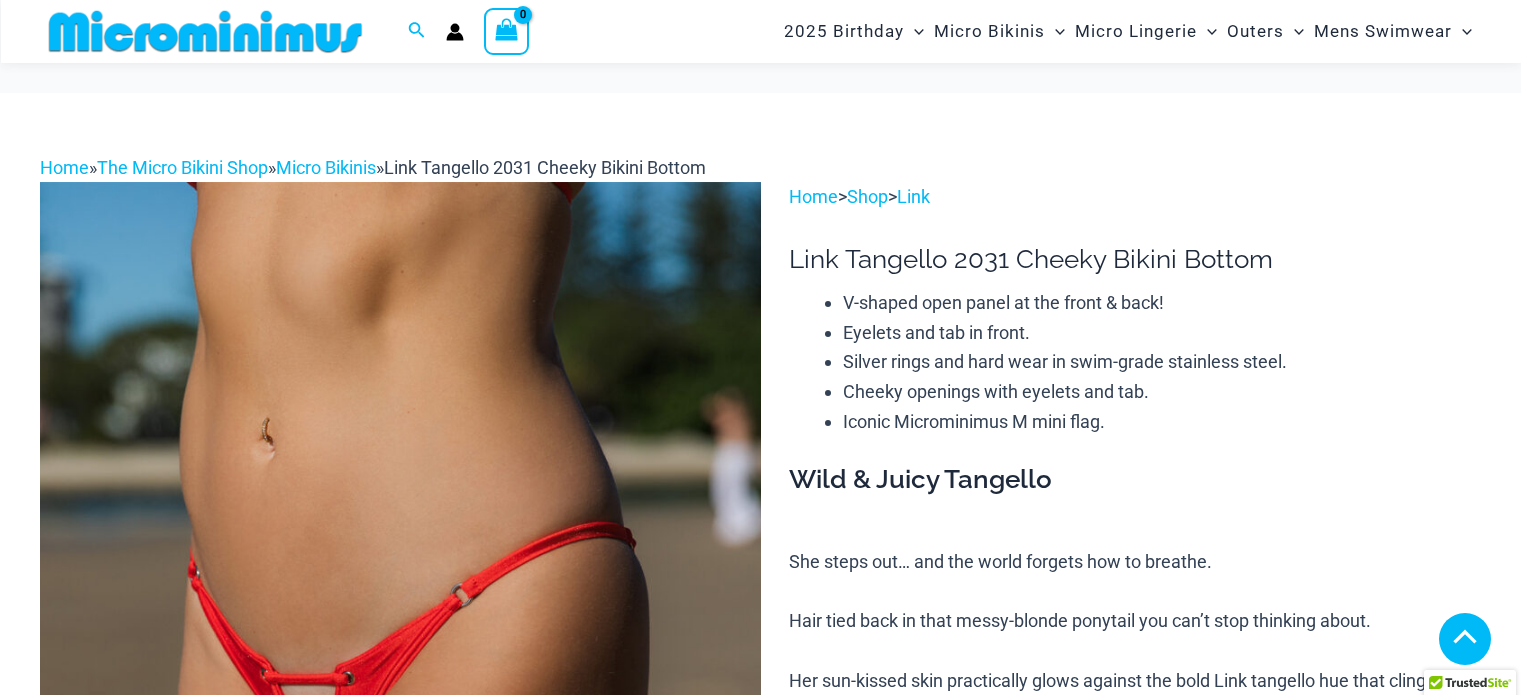 scroll, scrollTop: 409, scrollLeft: 0, axis: vertical 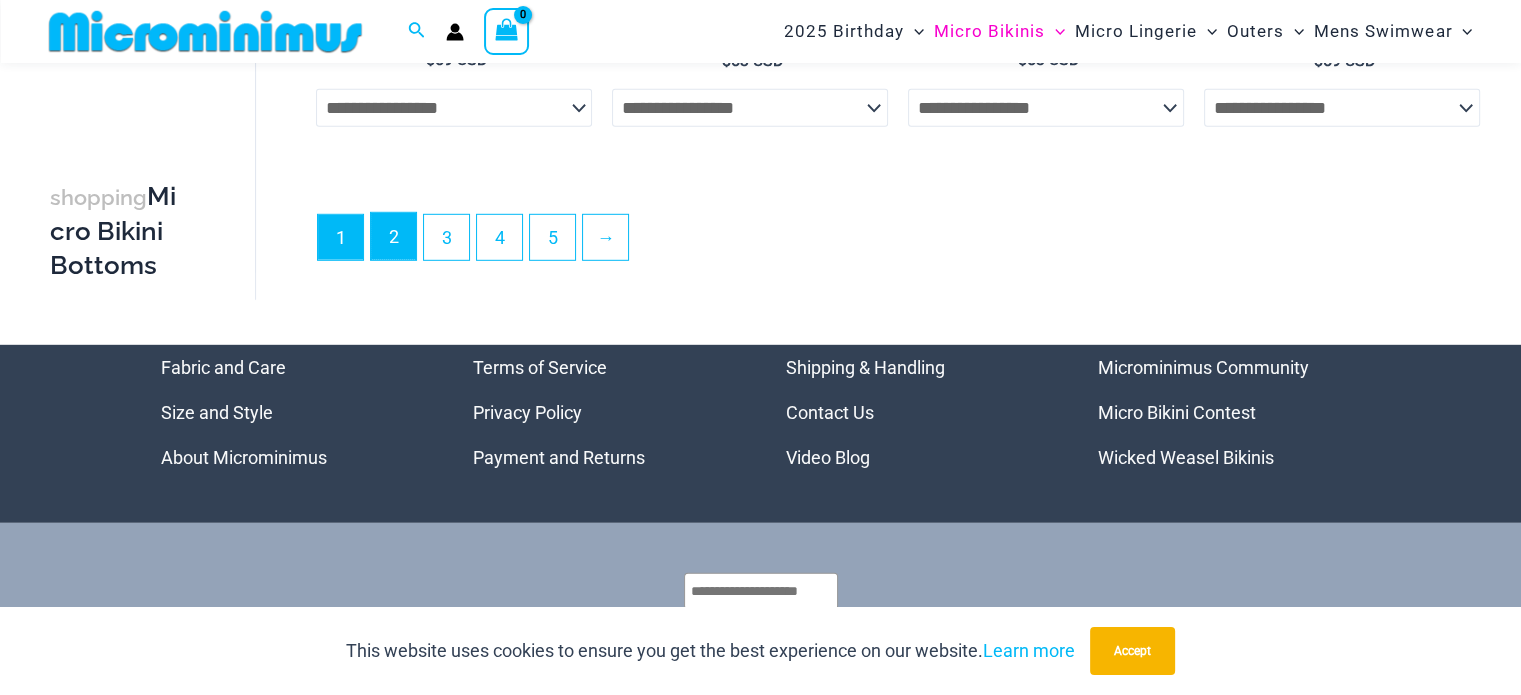 click on "2" at bounding box center [393, 236] 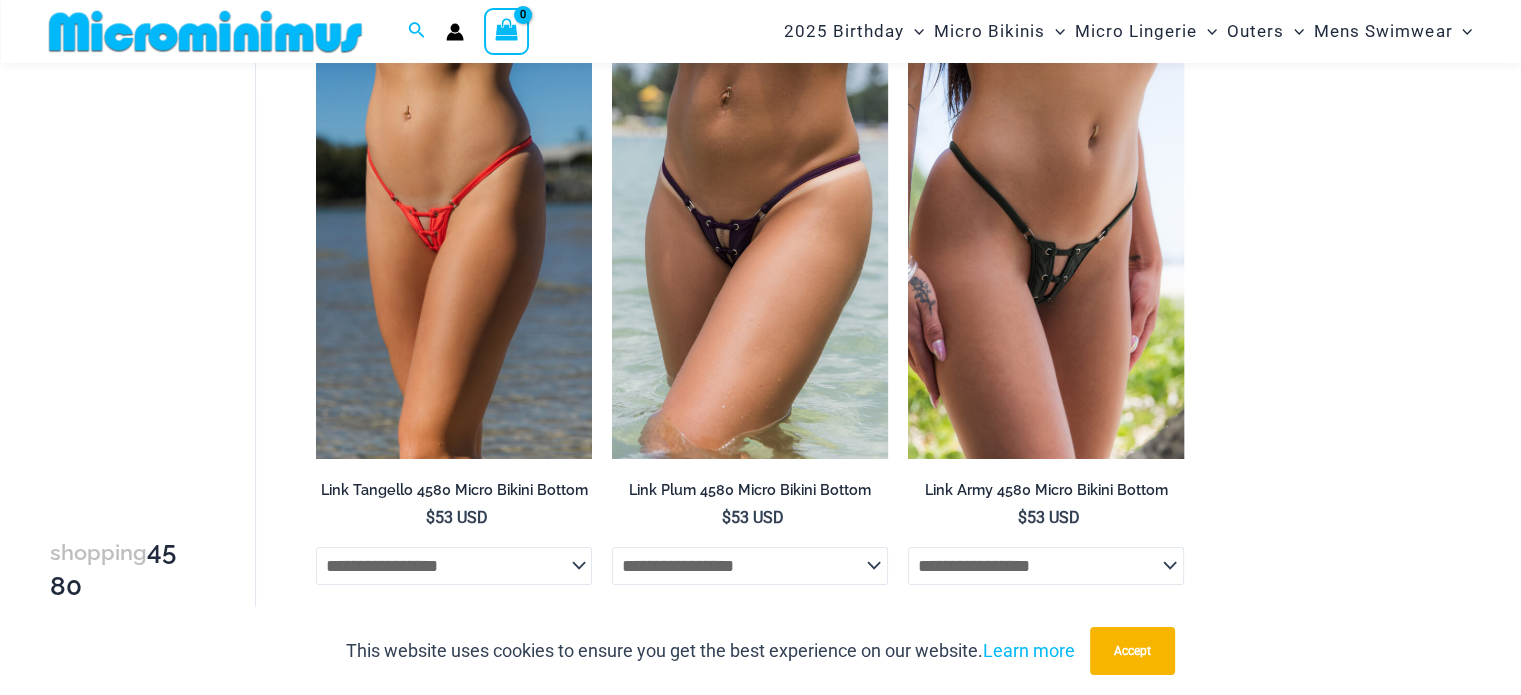 scroll, scrollTop: 185, scrollLeft: 0, axis: vertical 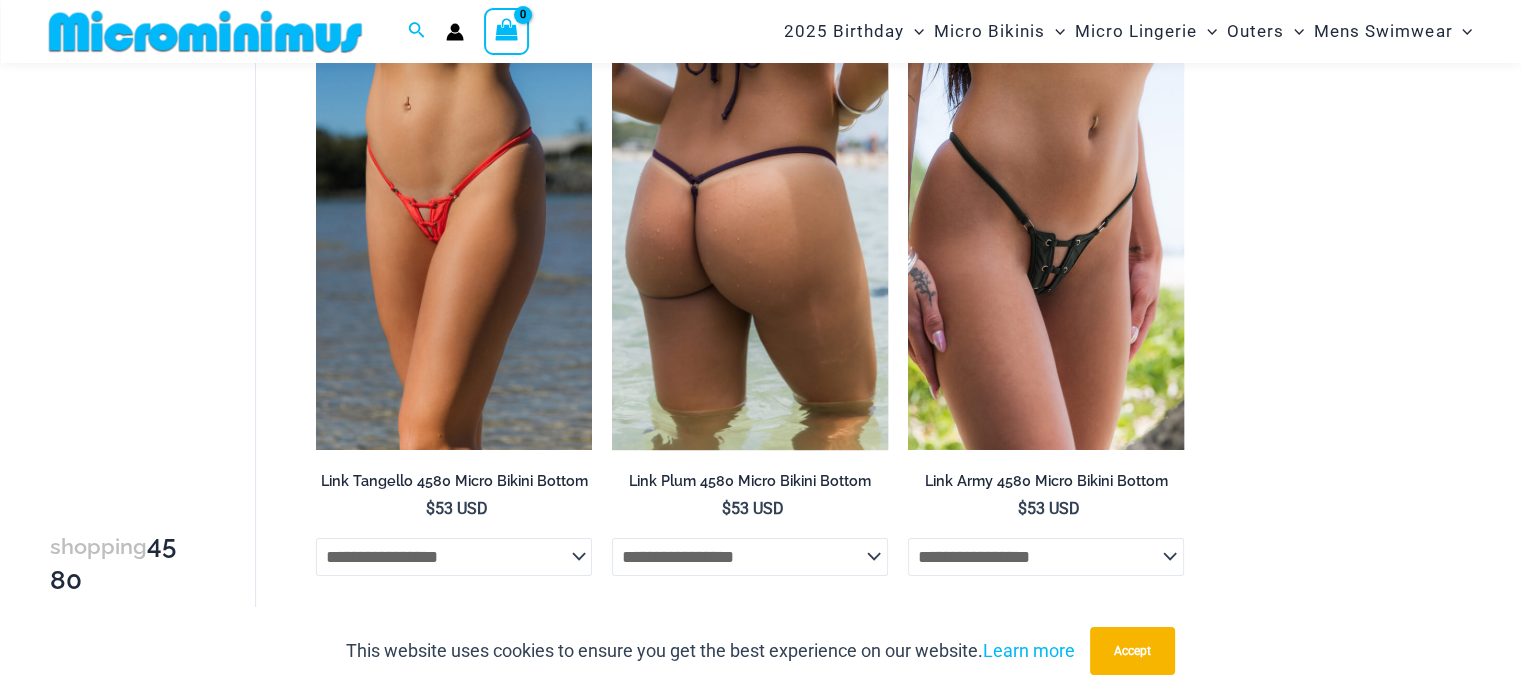 click at bounding box center (750, 243) 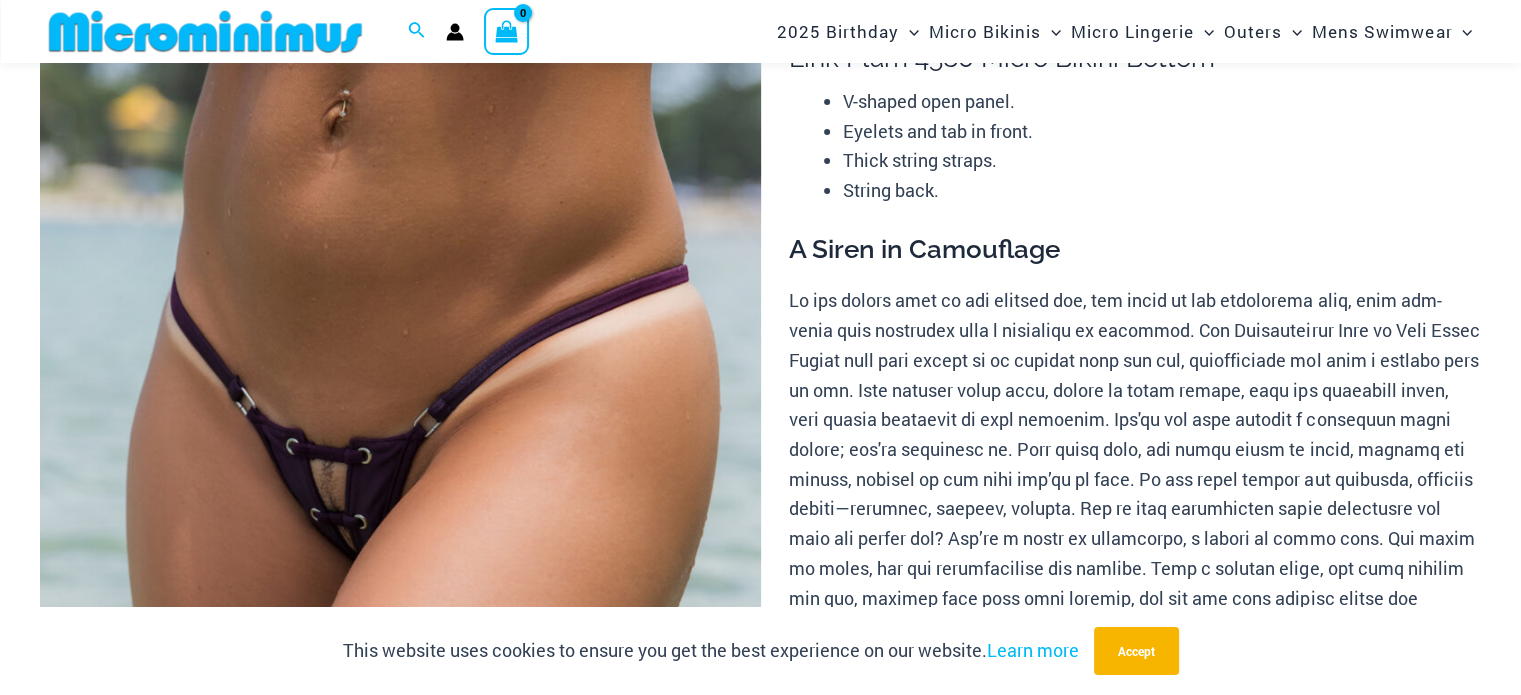 scroll, scrollTop: 208, scrollLeft: 0, axis: vertical 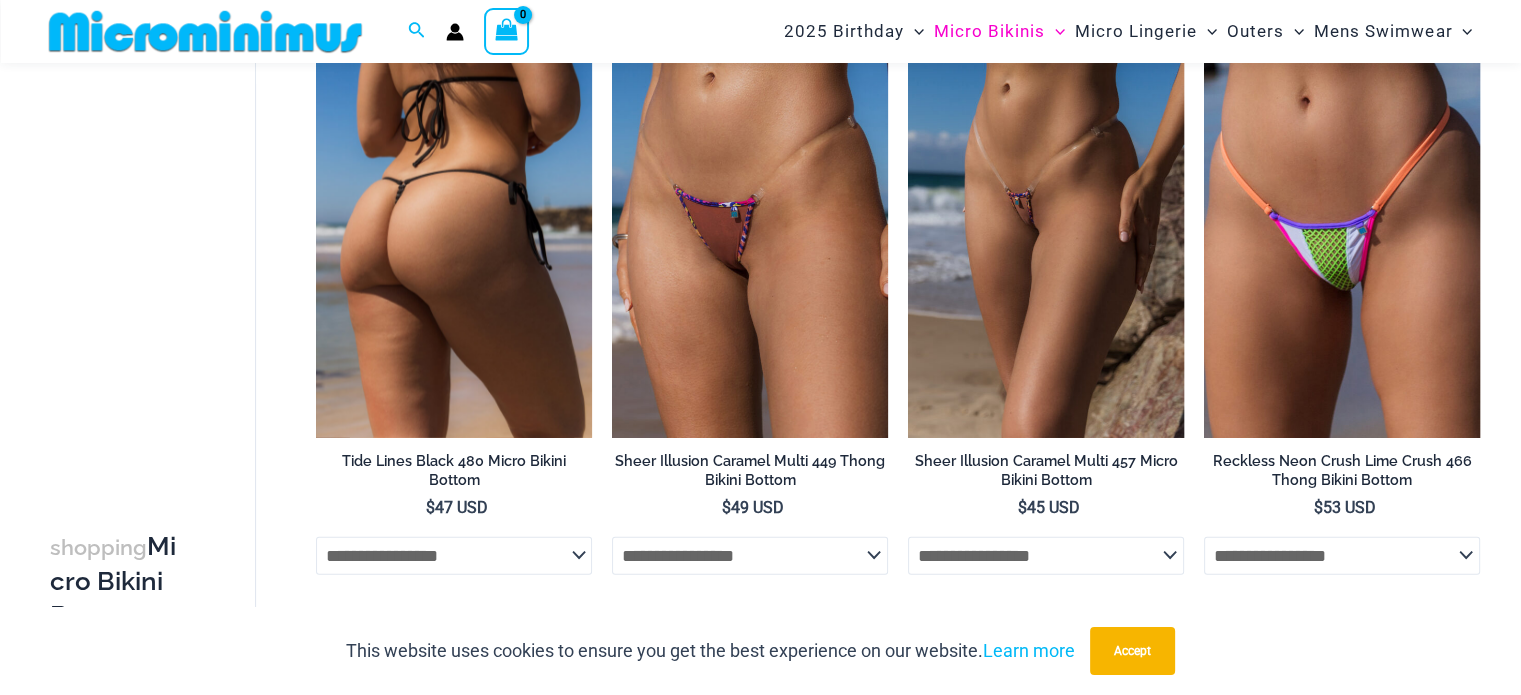 click on "**********" 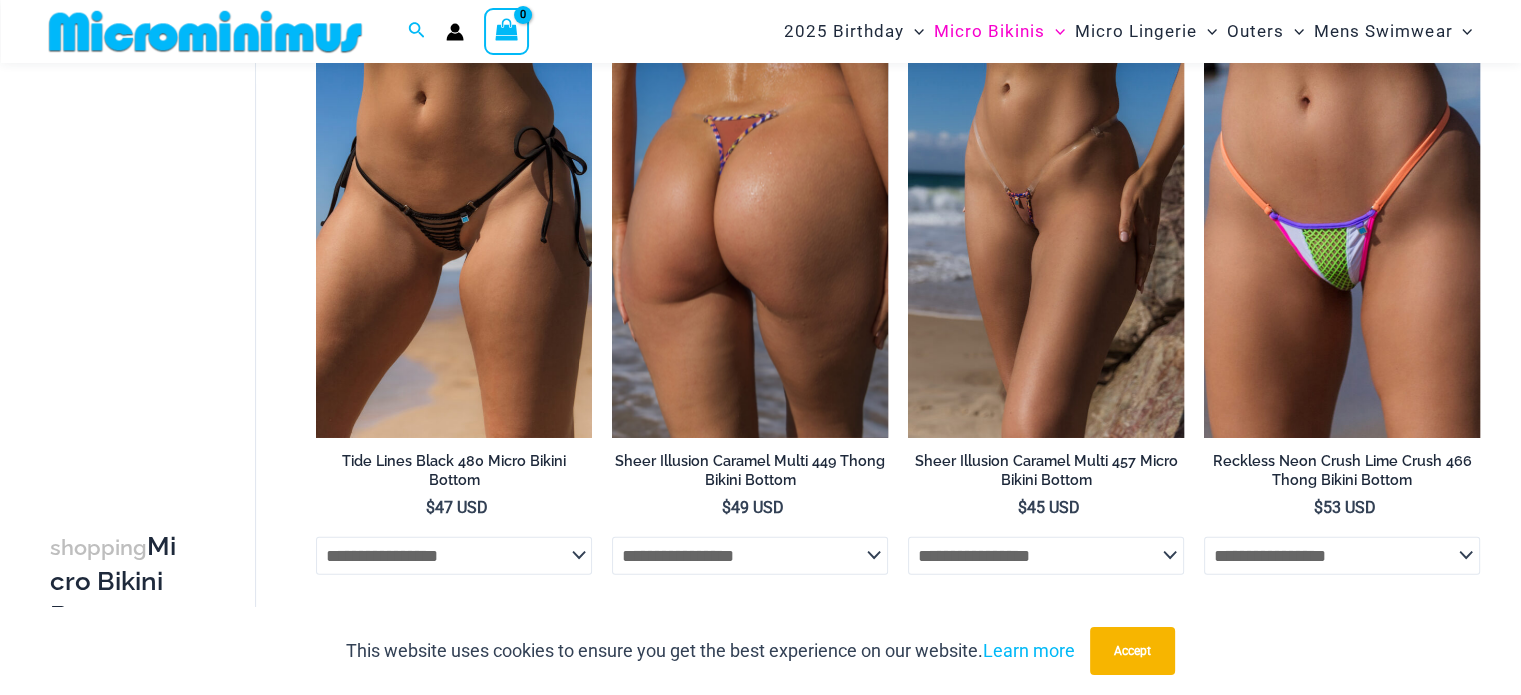 click on "**********" 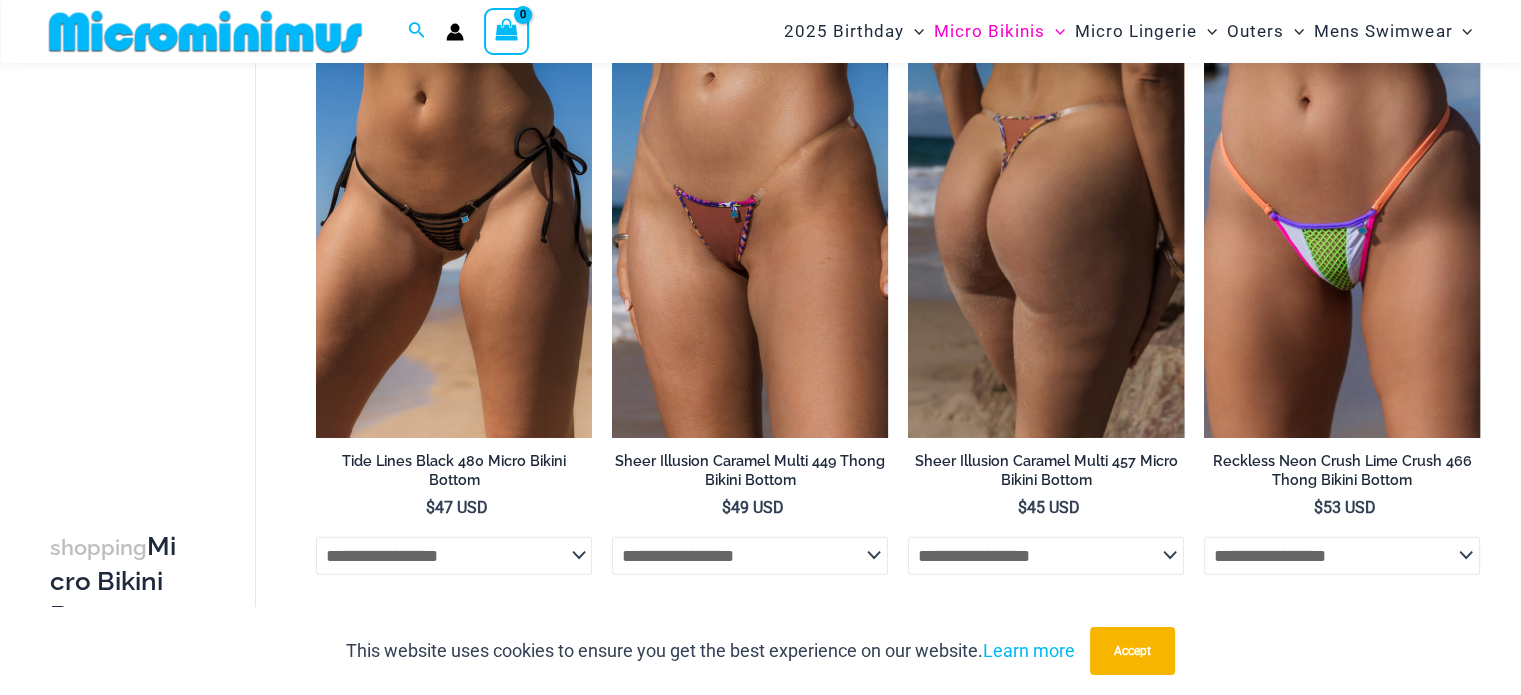click on "**********" 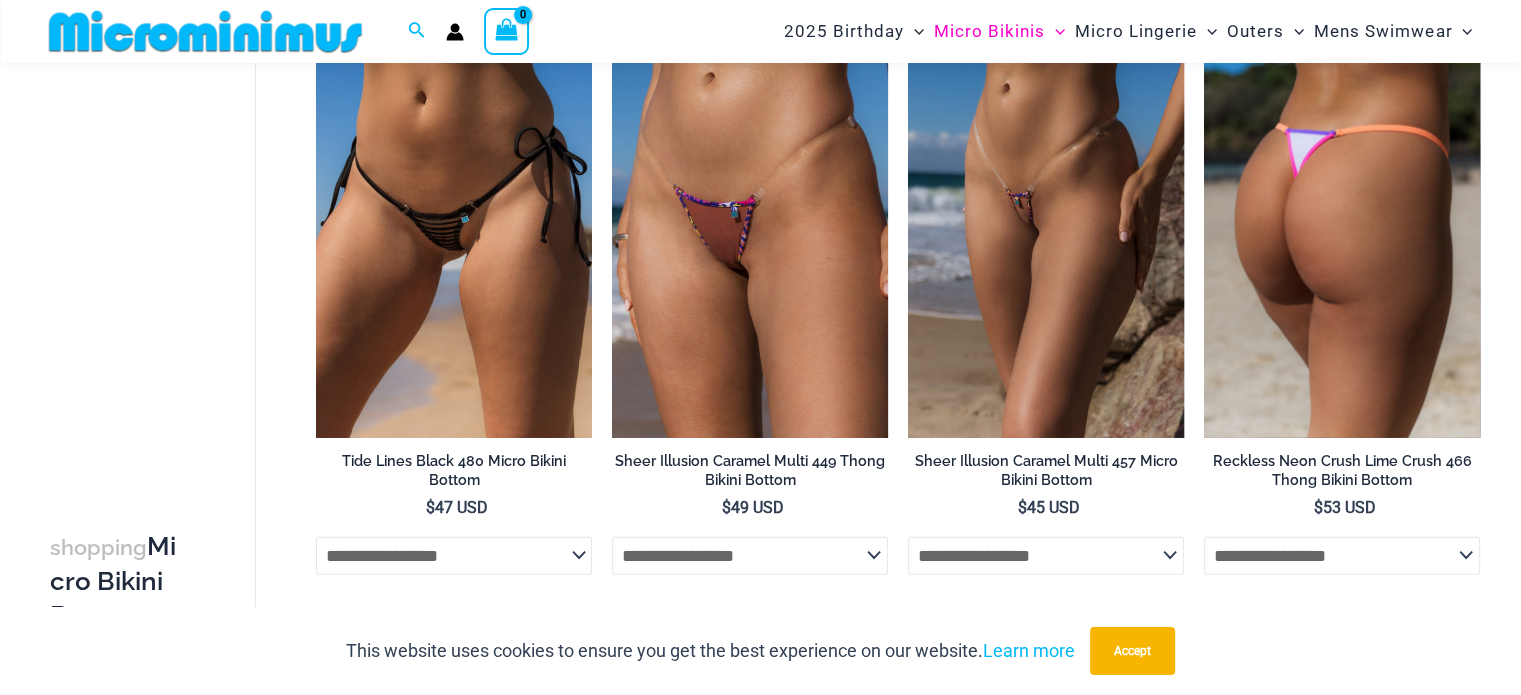 click on "**********" 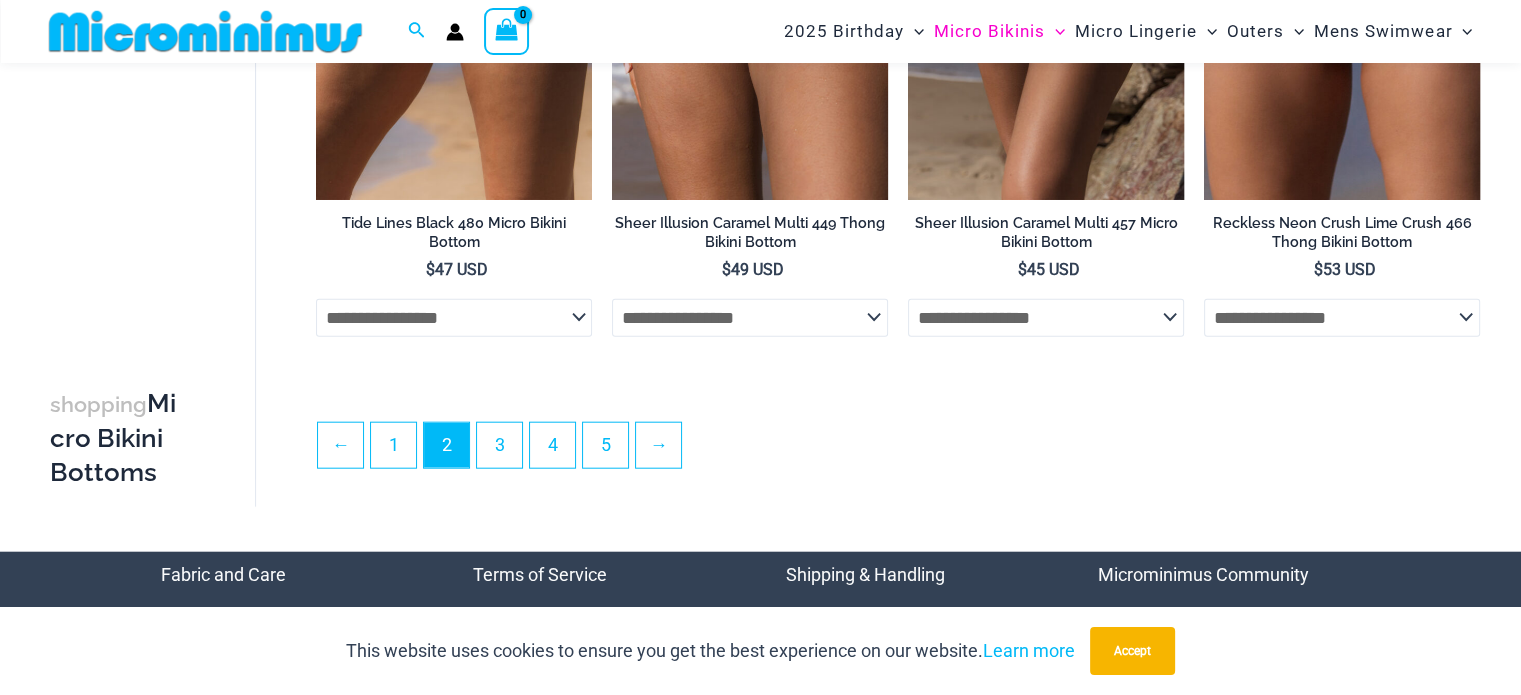 scroll, scrollTop: 4796, scrollLeft: 0, axis: vertical 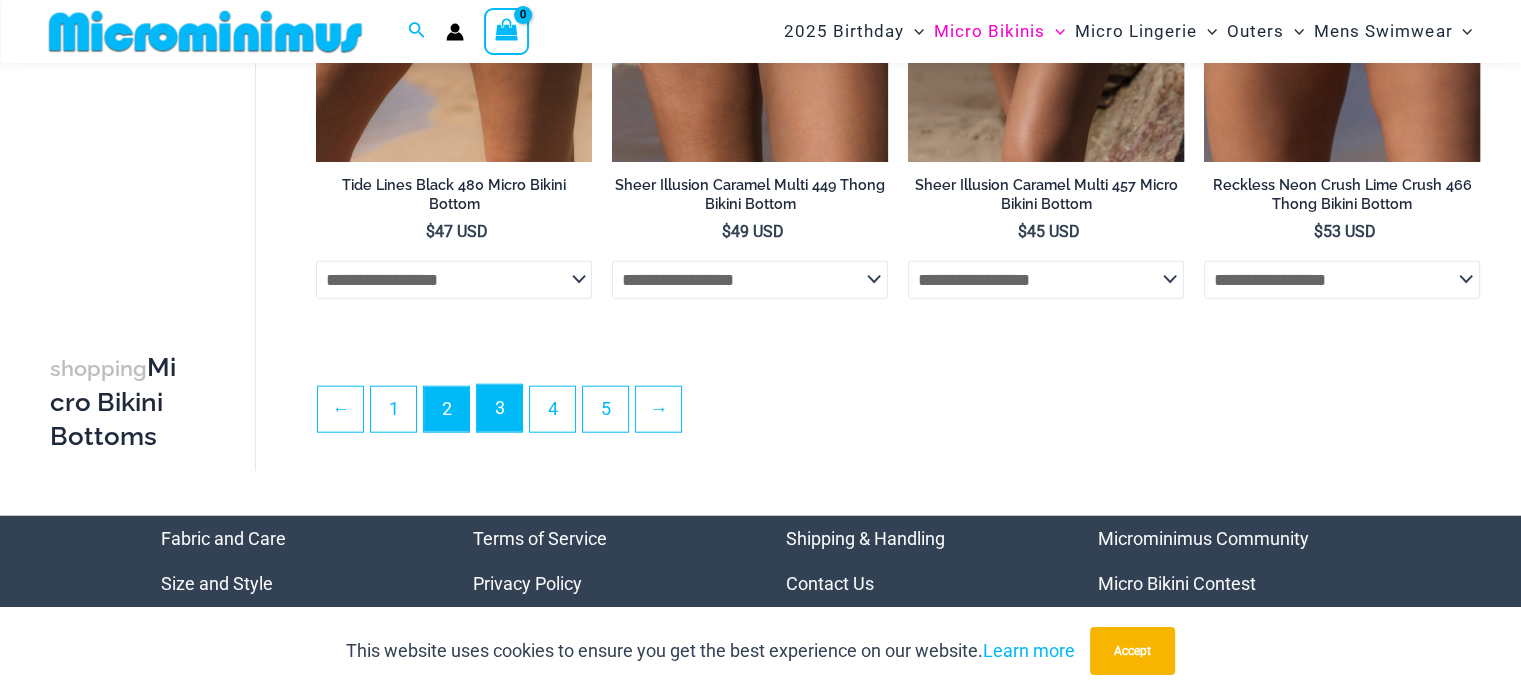 click on "3" at bounding box center [499, 408] 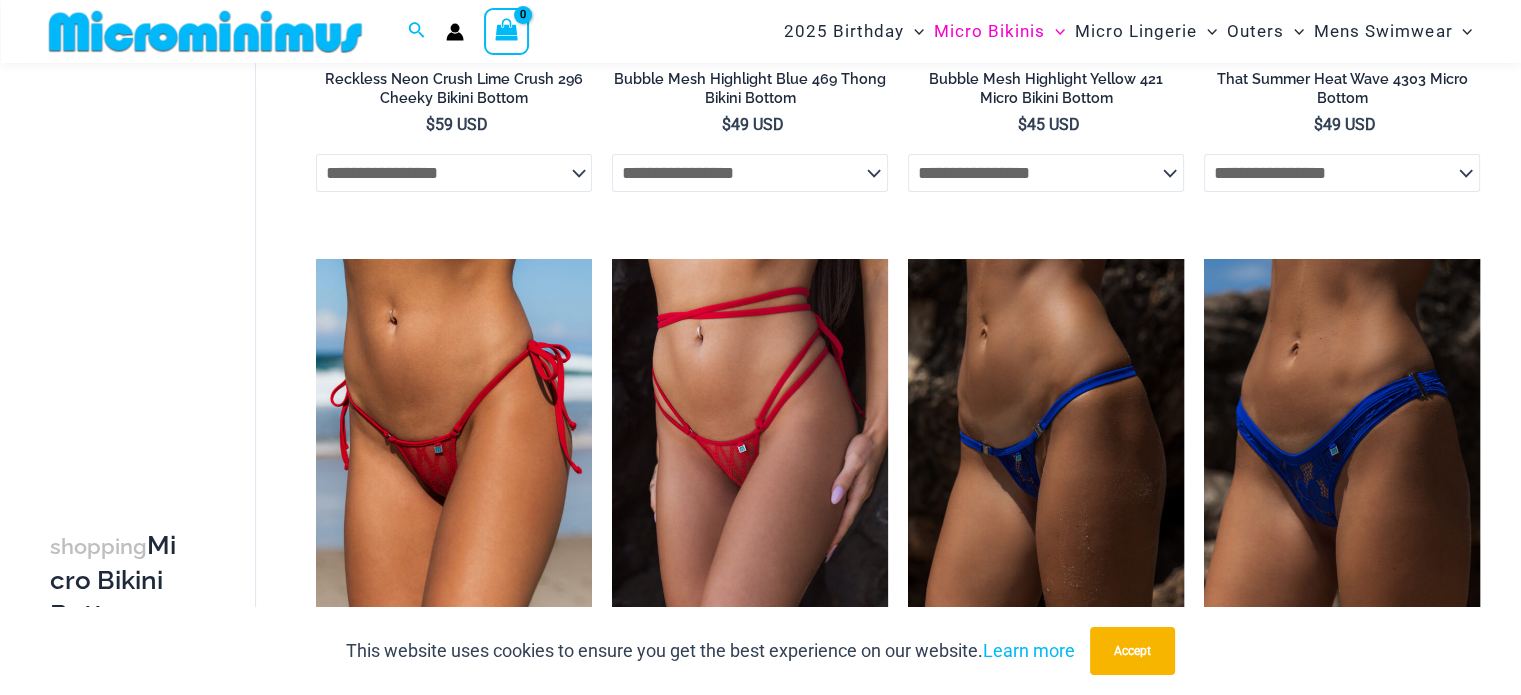 scroll, scrollTop: 622, scrollLeft: 0, axis: vertical 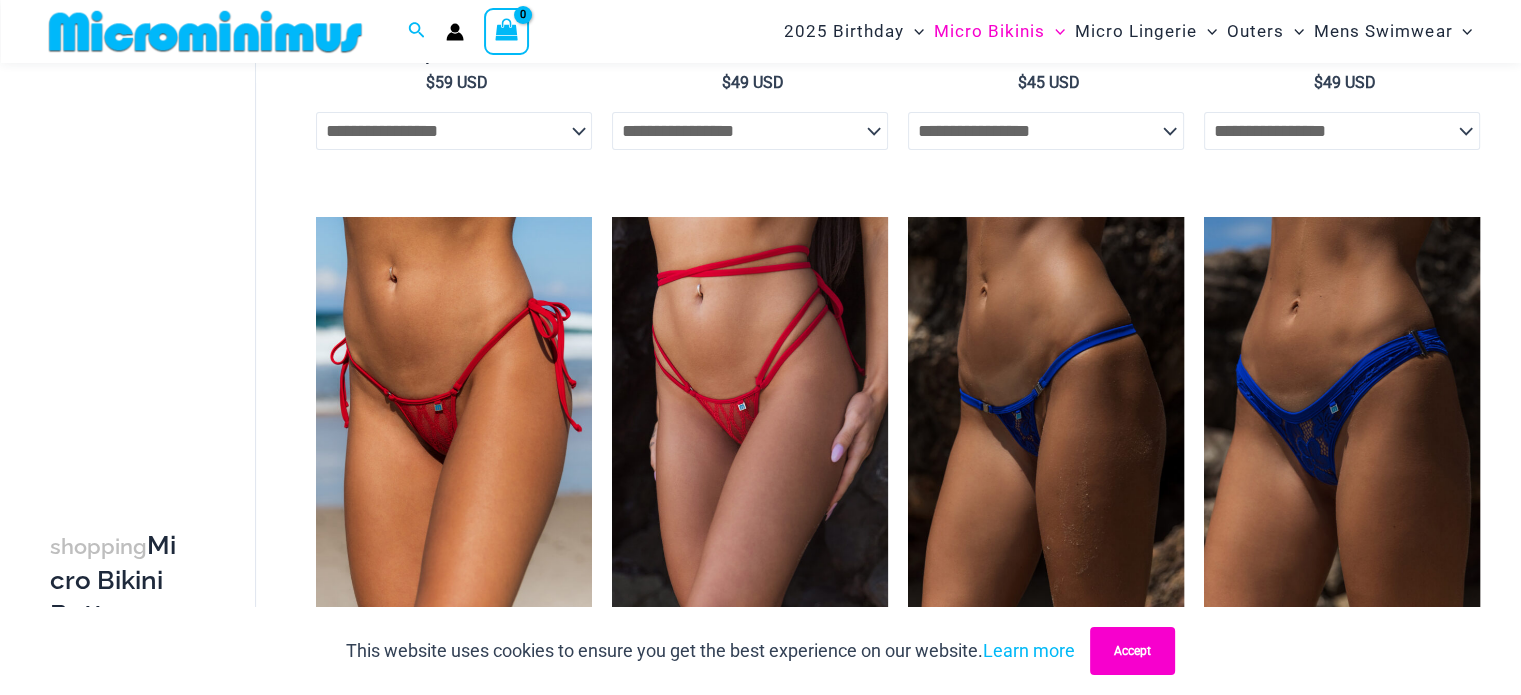 click on "Accept" at bounding box center (1132, 651) 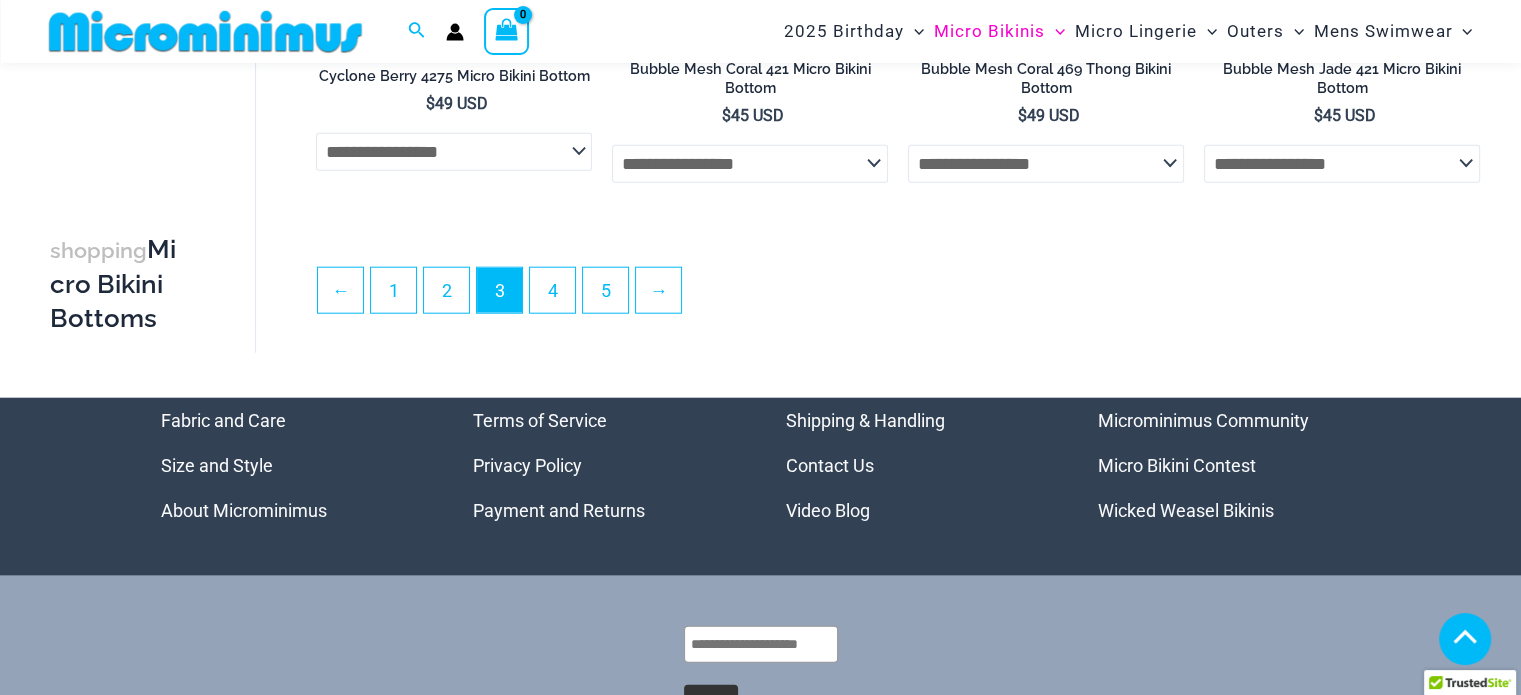scroll, scrollTop: 4922, scrollLeft: 0, axis: vertical 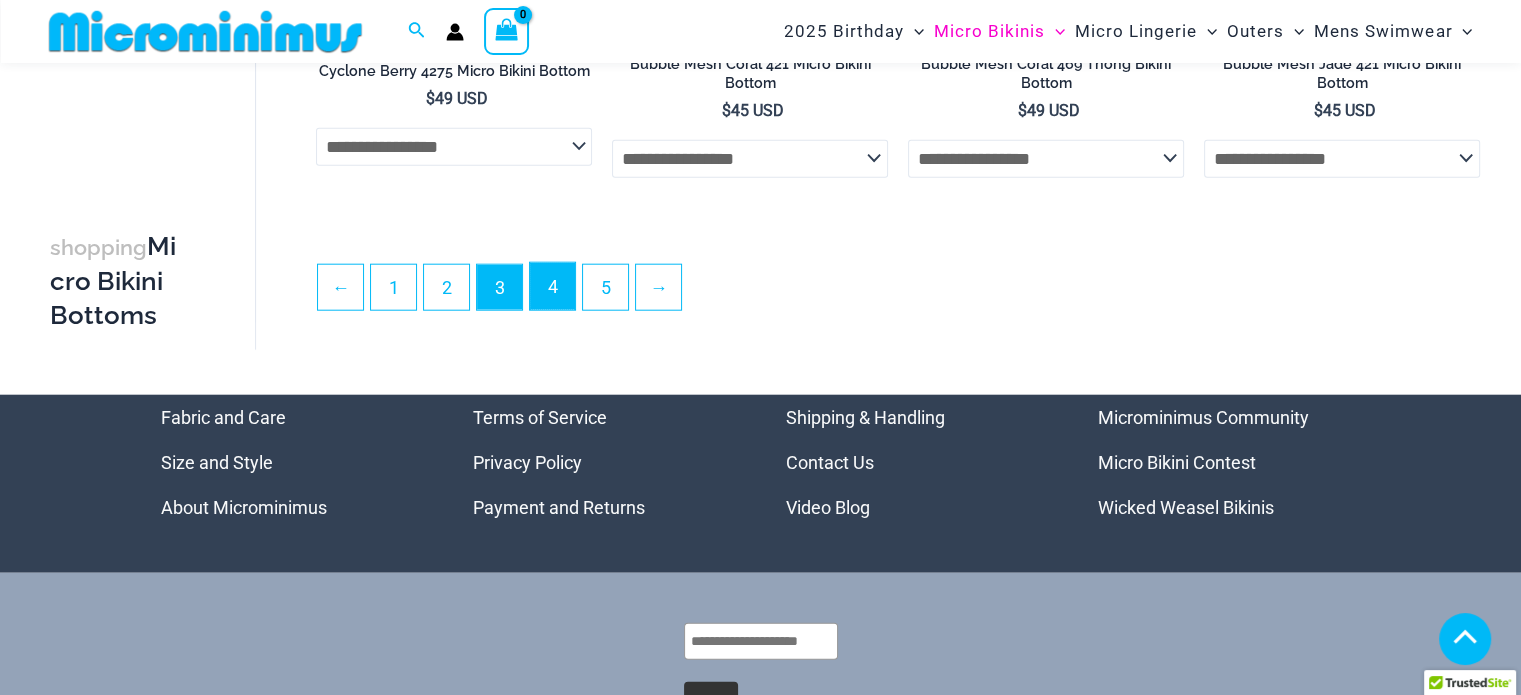 click on "4" at bounding box center [552, 286] 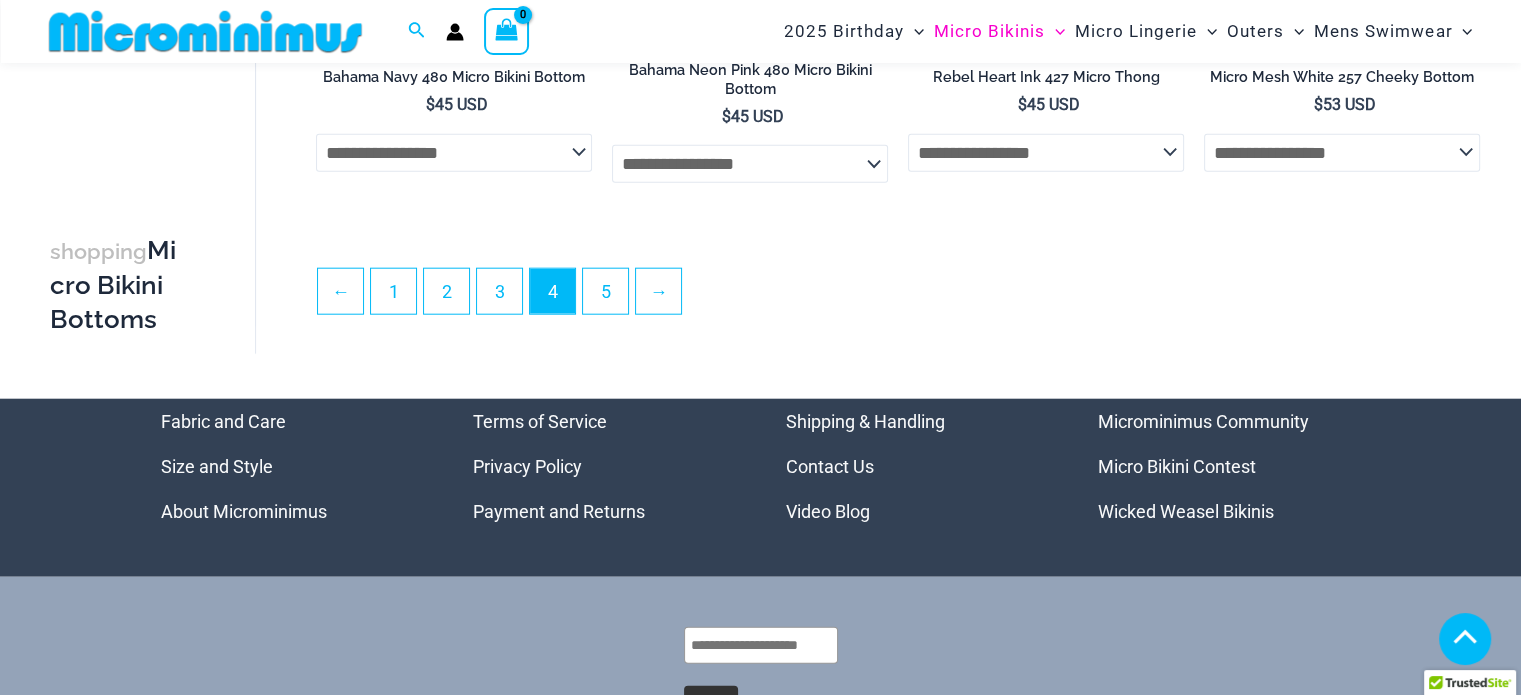 scroll, scrollTop: 4912, scrollLeft: 0, axis: vertical 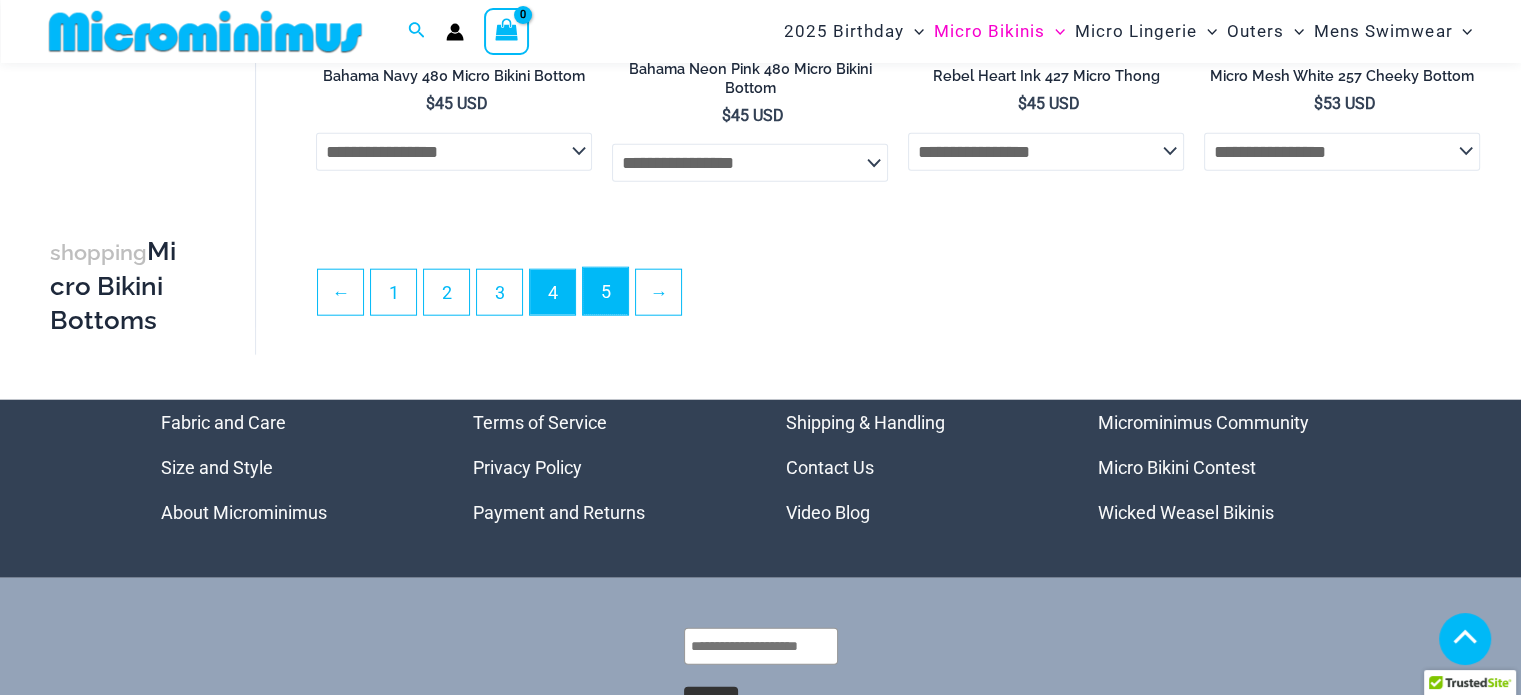 click on "5" at bounding box center (605, 291) 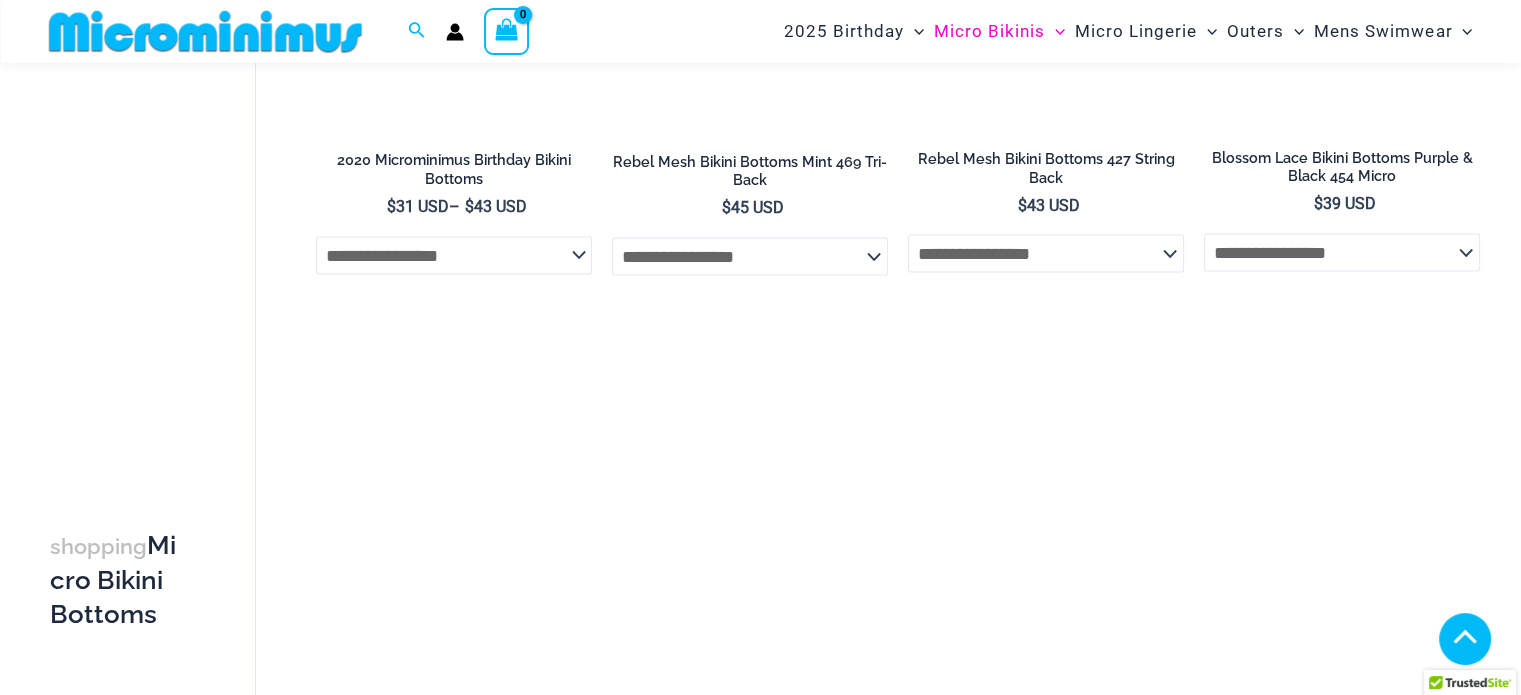 scroll, scrollTop: 3575, scrollLeft: 0, axis: vertical 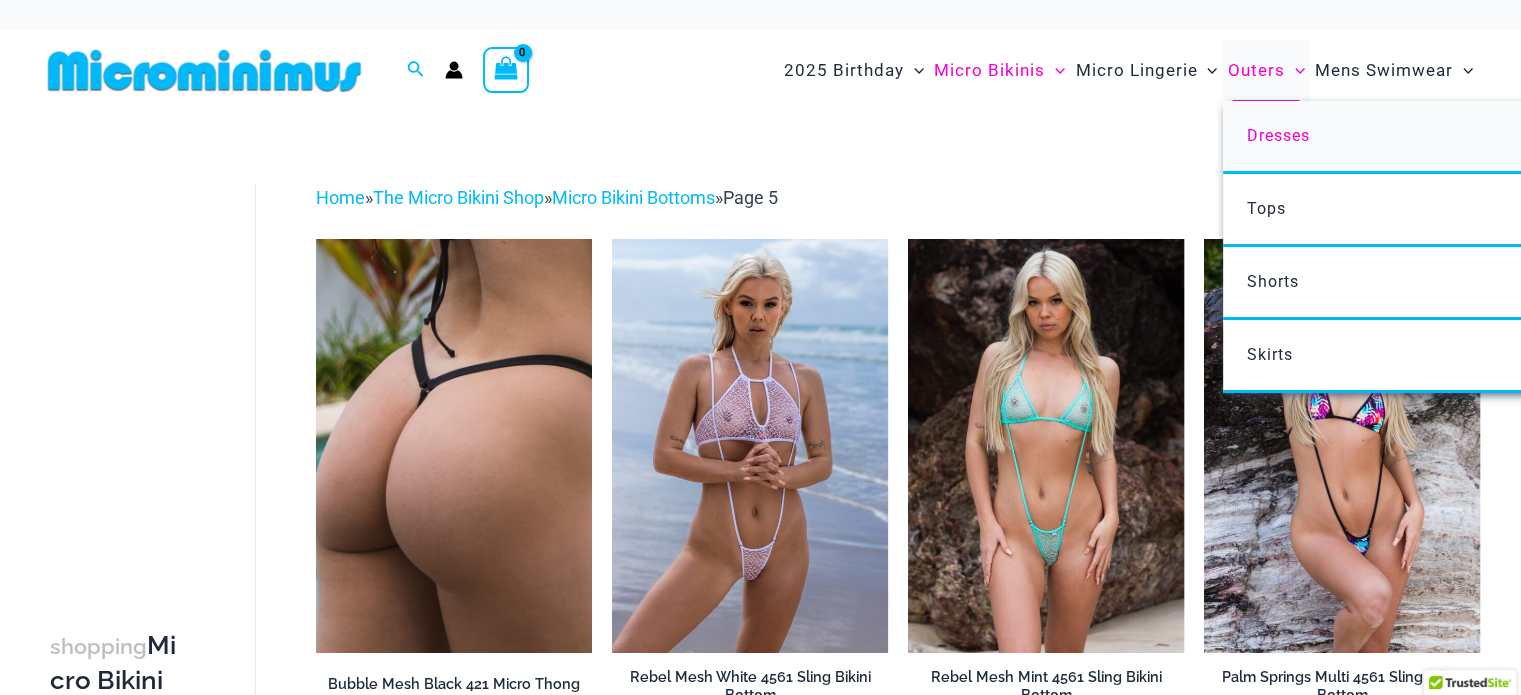 click on "Dresses" at bounding box center (1520, 137) 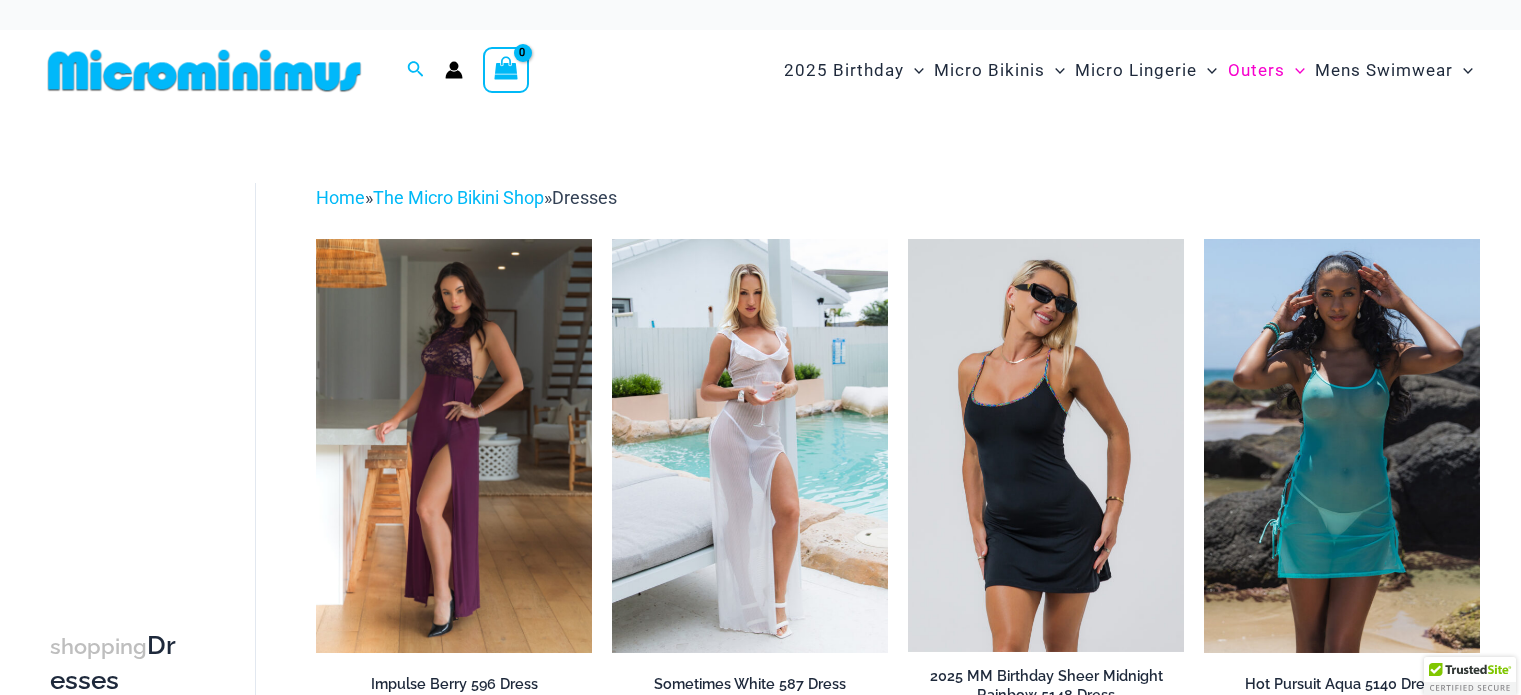 scroll, scrollTop: 0, scrollLeft: 0, axis: both 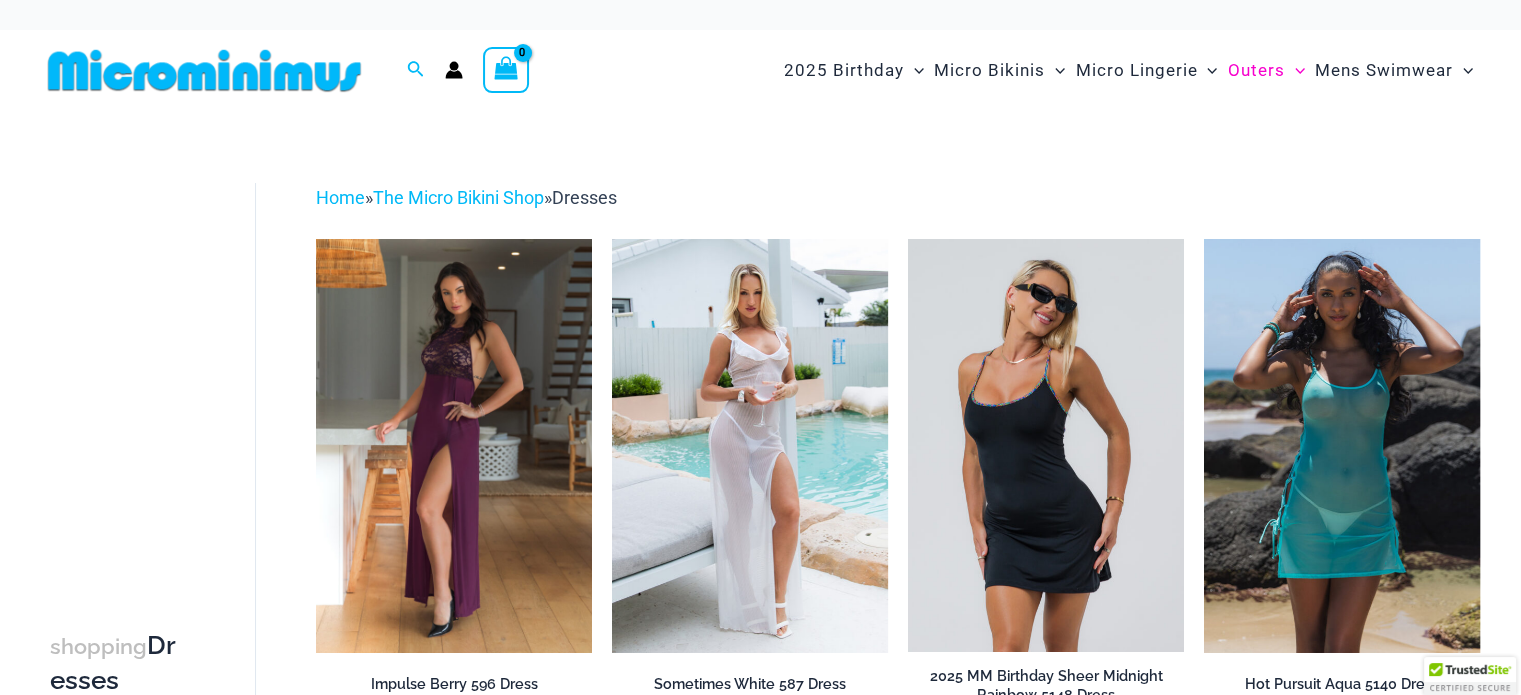 click at bounding box center (204, 70) 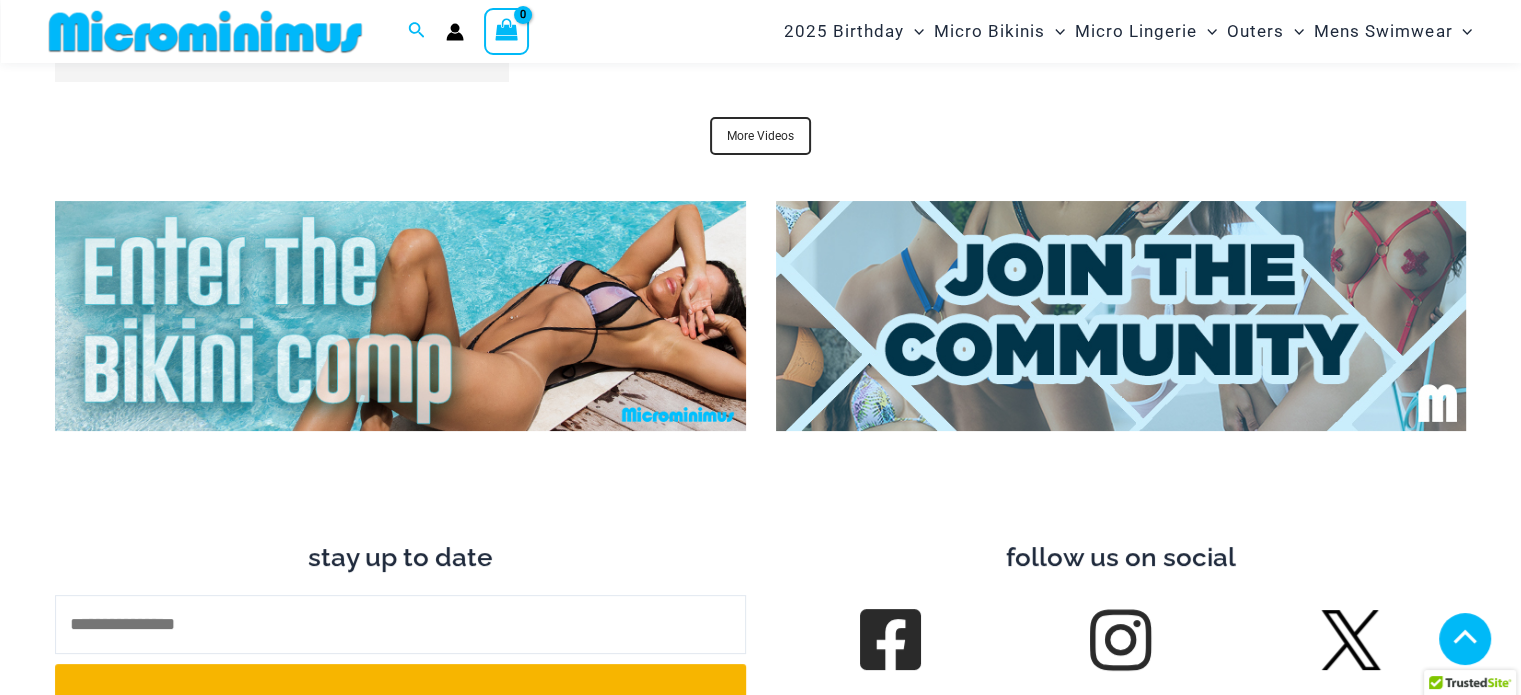 scroll, scrollTop: 7784, scrollLeft: 0, axis: vertical 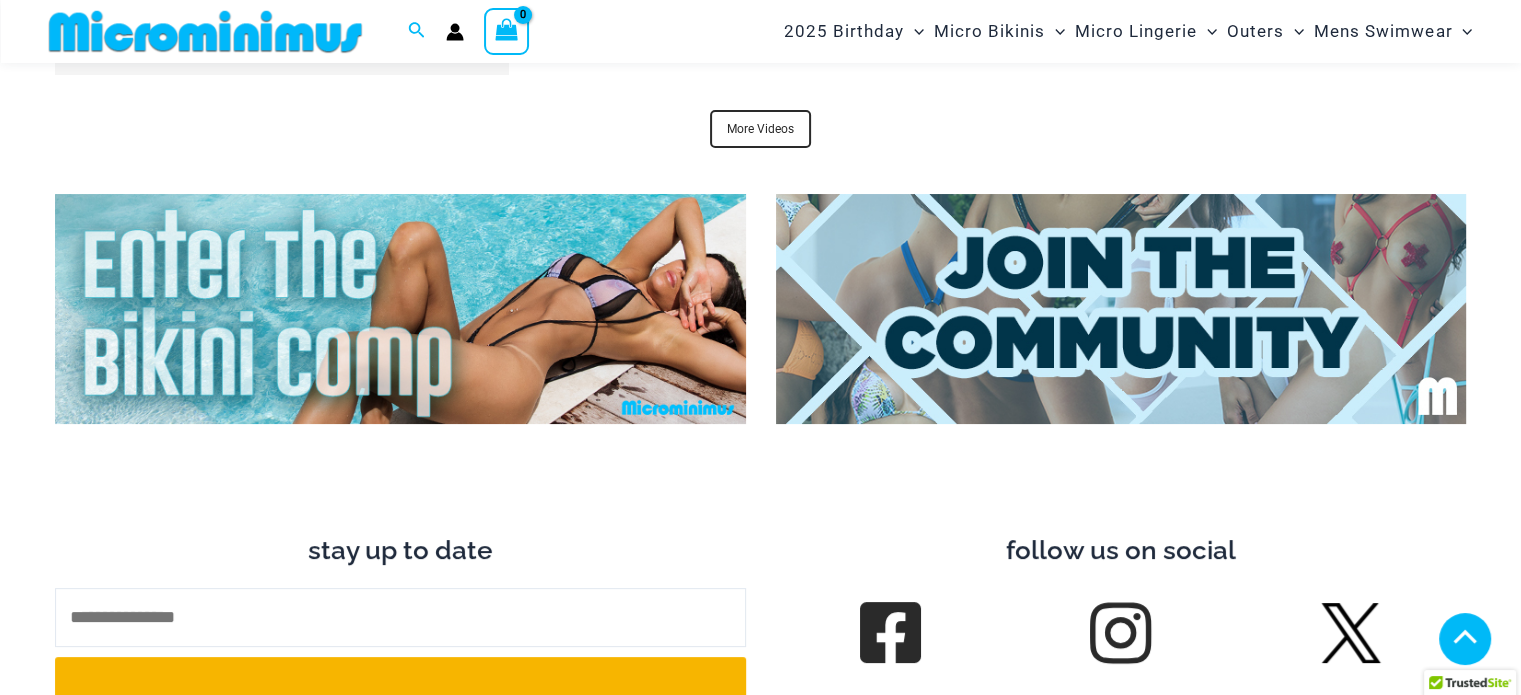 click at bounding box center (400, 309) 